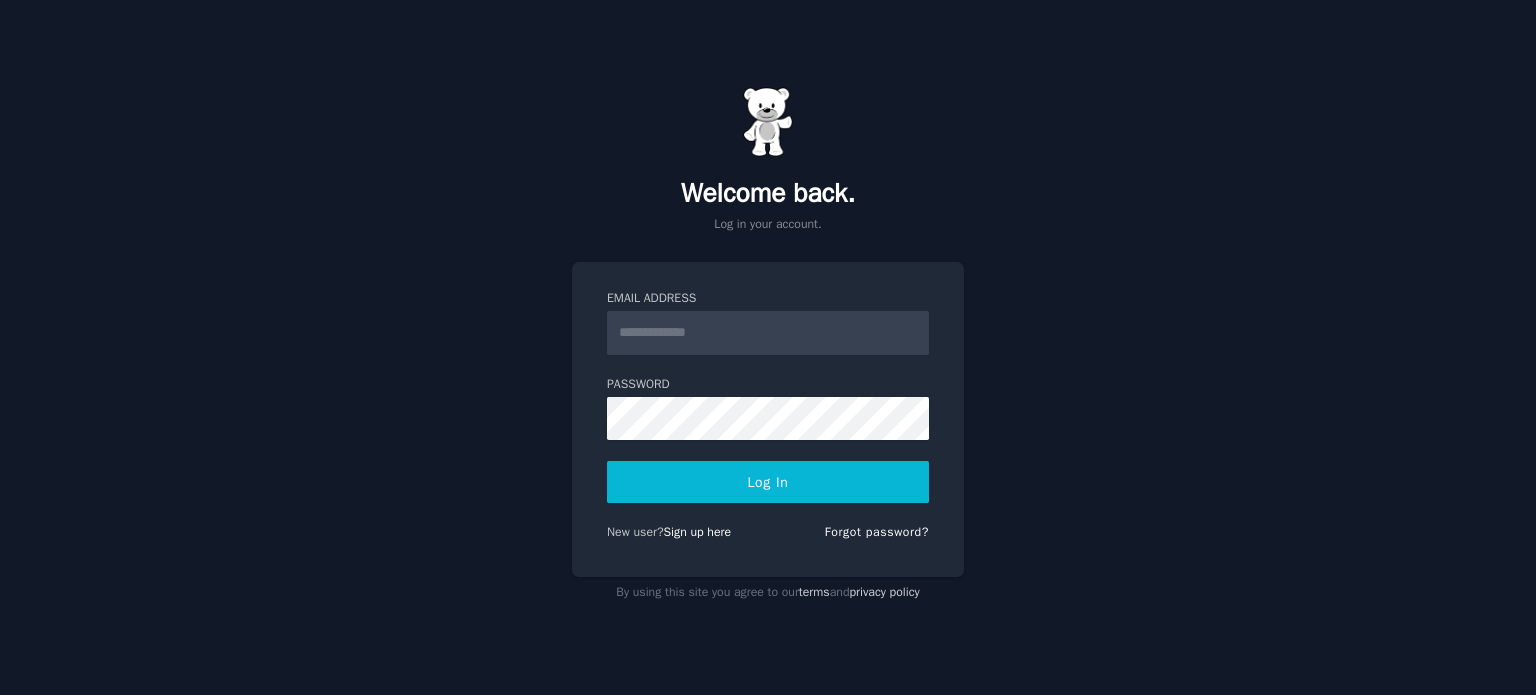 scroll, scrollTop: 0, scrollLeft: 0, axis: both 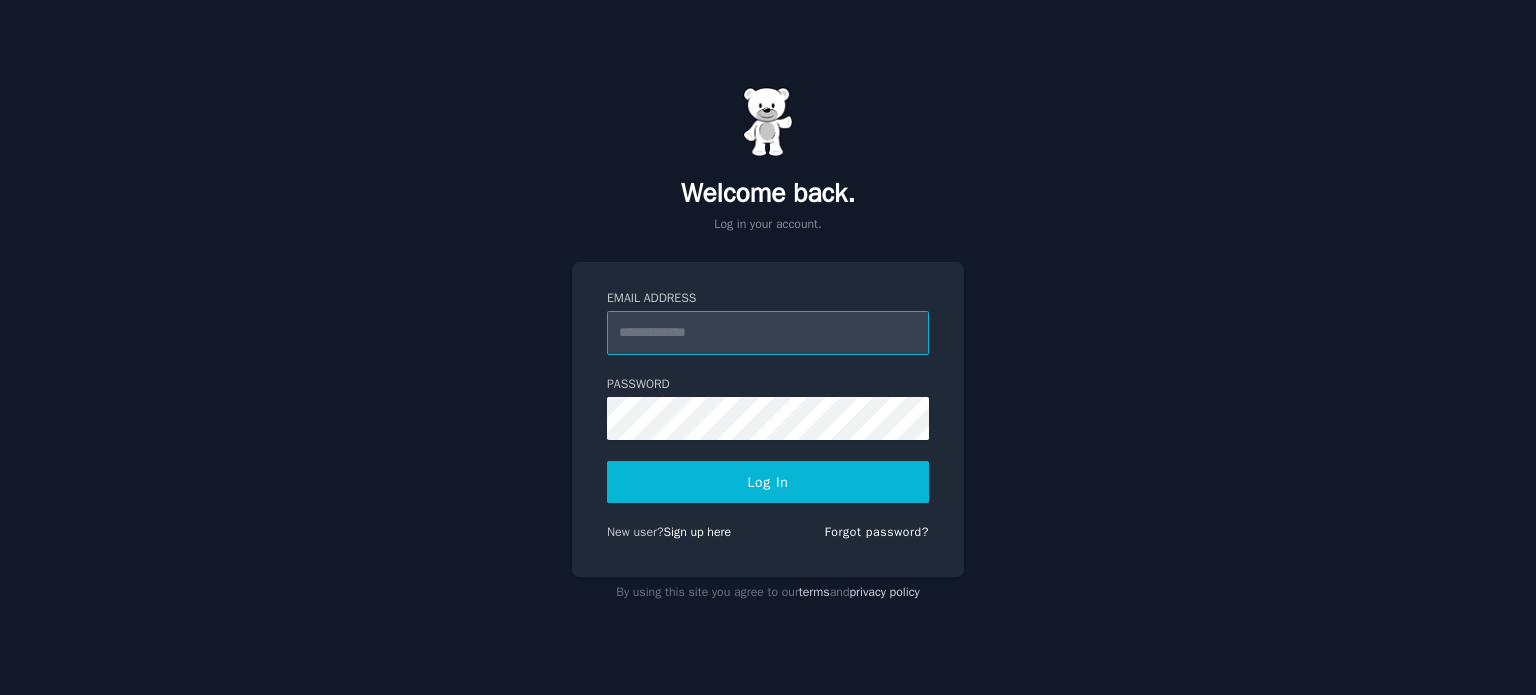 click on "Email Address" at bounding box center (768, 333) 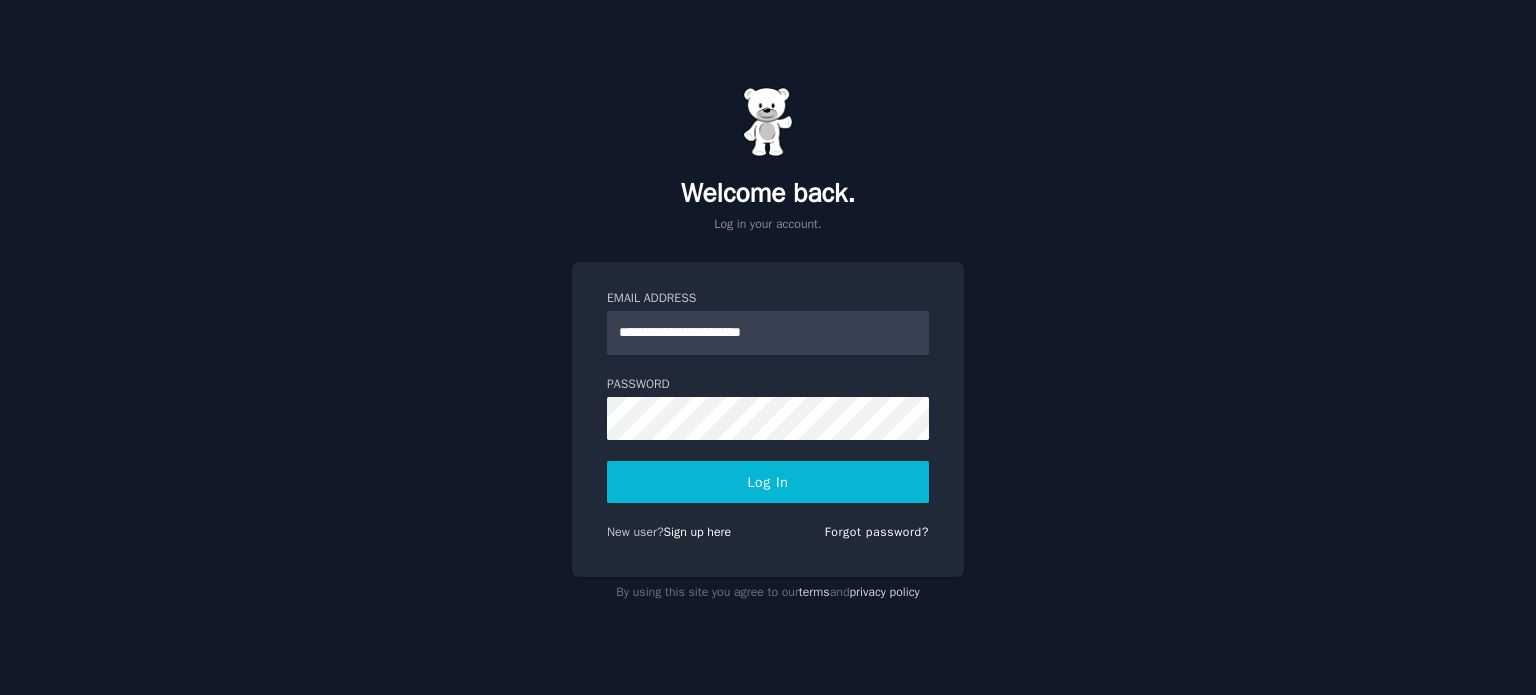 click on "**********" at bounding box center (768, 347) 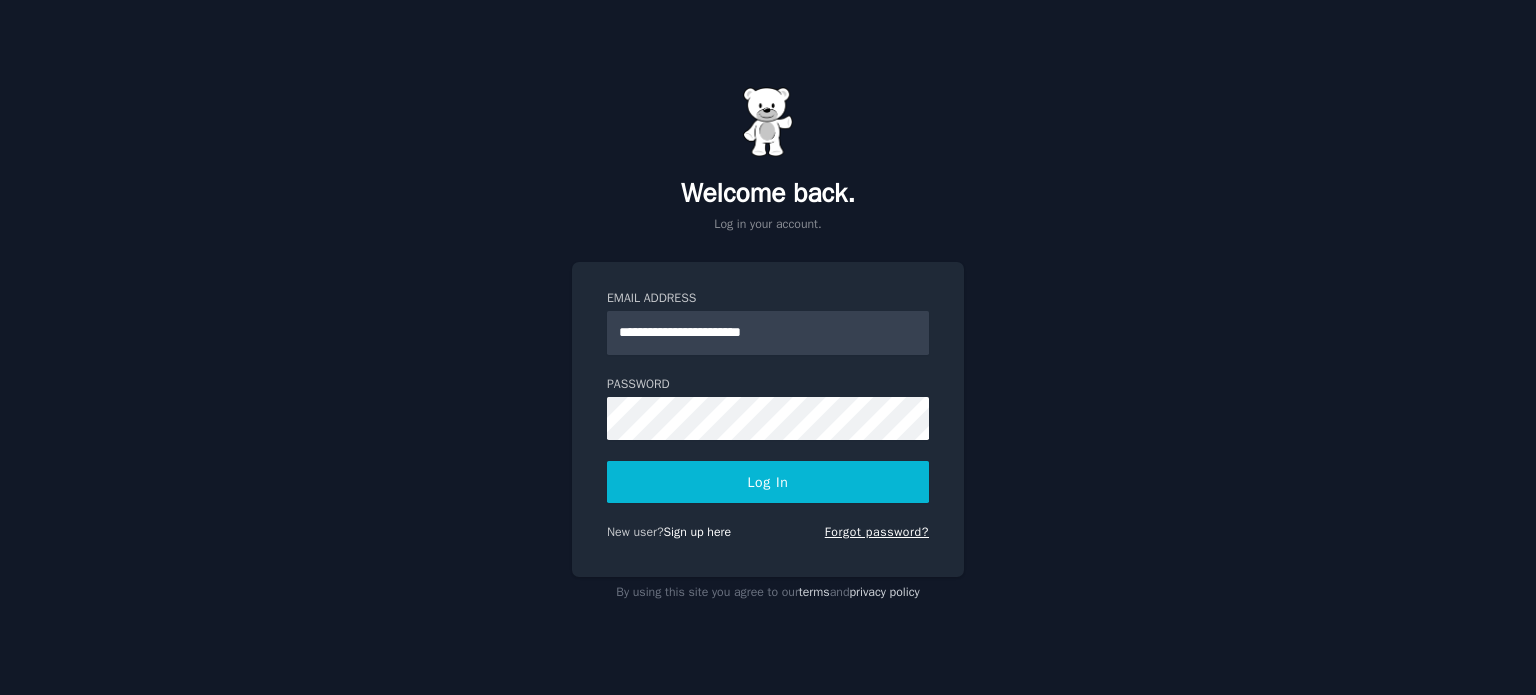 click on "Forgot password?" at bounding box center [877, 532] 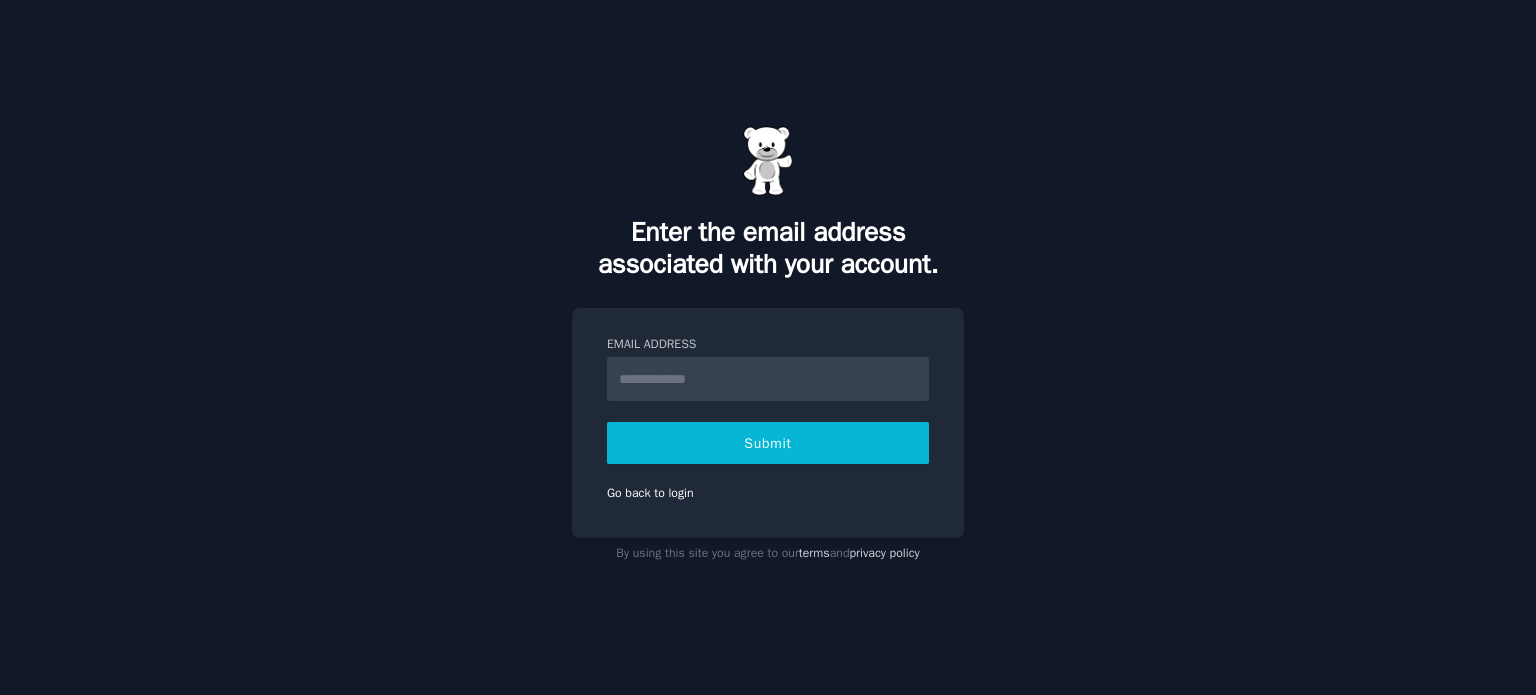 click on "Email Address" at bounding box center [768, 379] 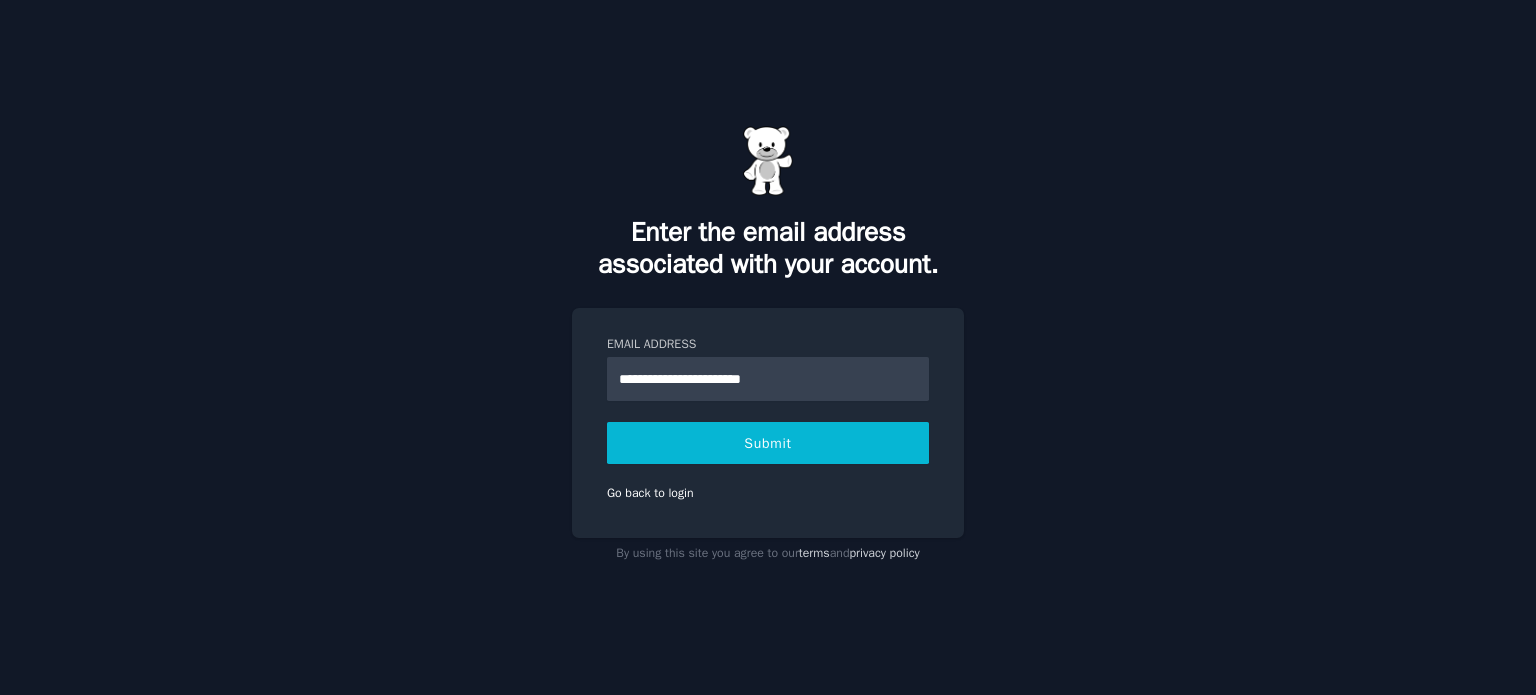 click on "Submit" at bounding box center [768, 443] 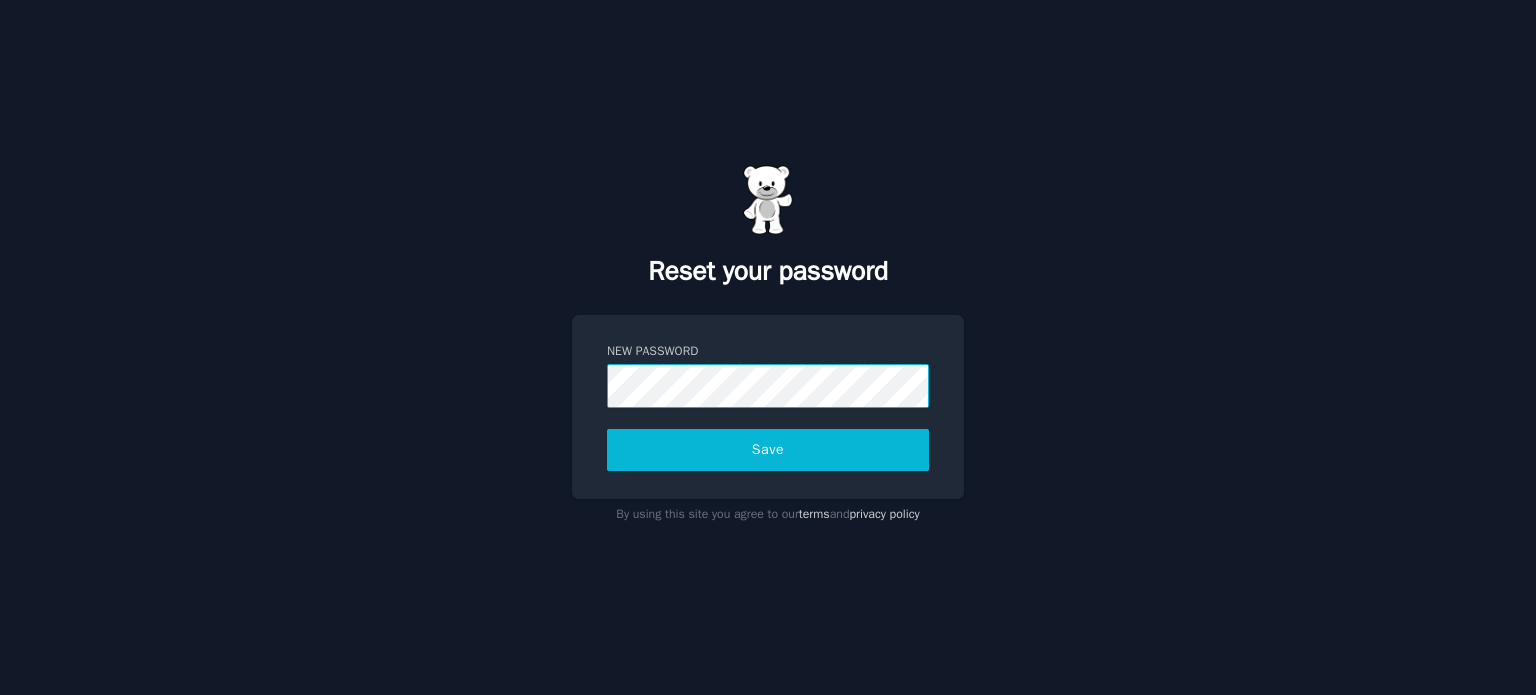 scroll, scrollTop: 0, scrollLeft: 0, axis: both 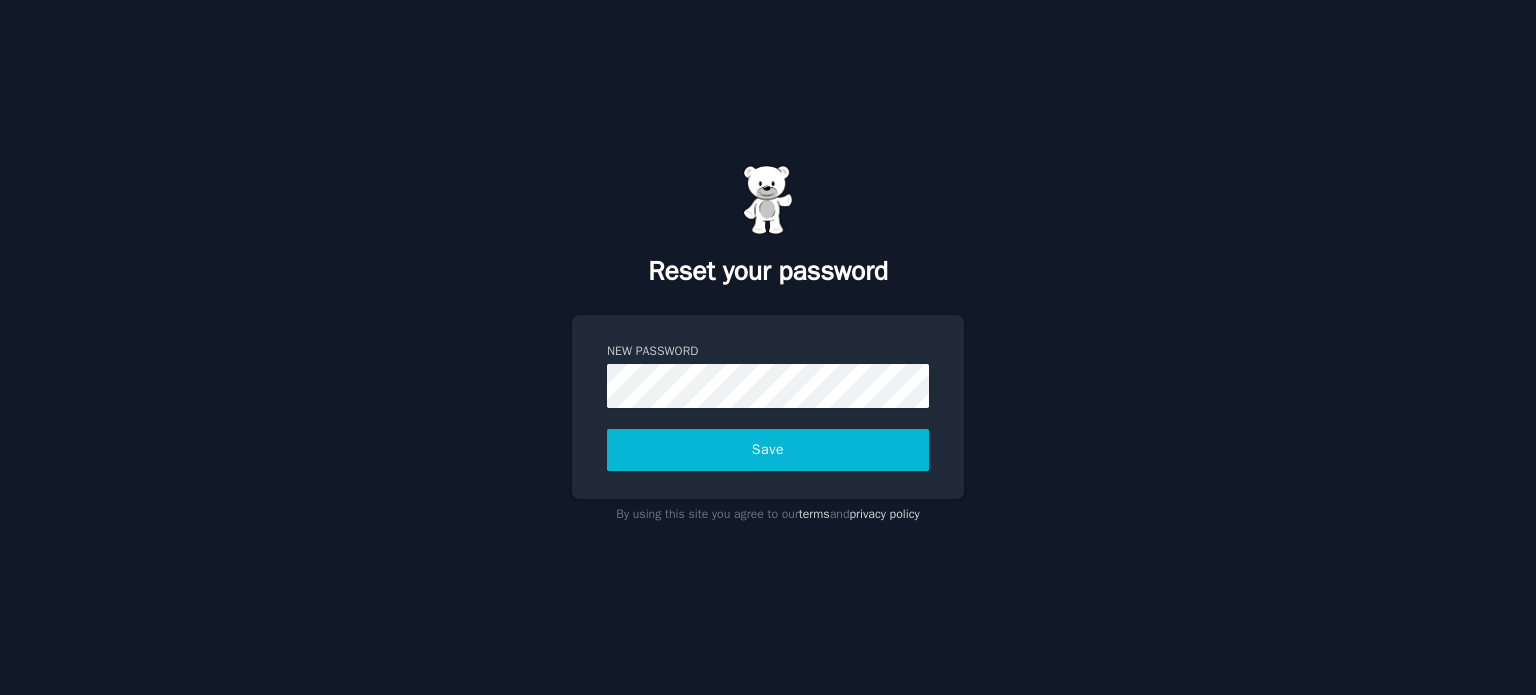 click on "Save" at bounding box center [768, 450] 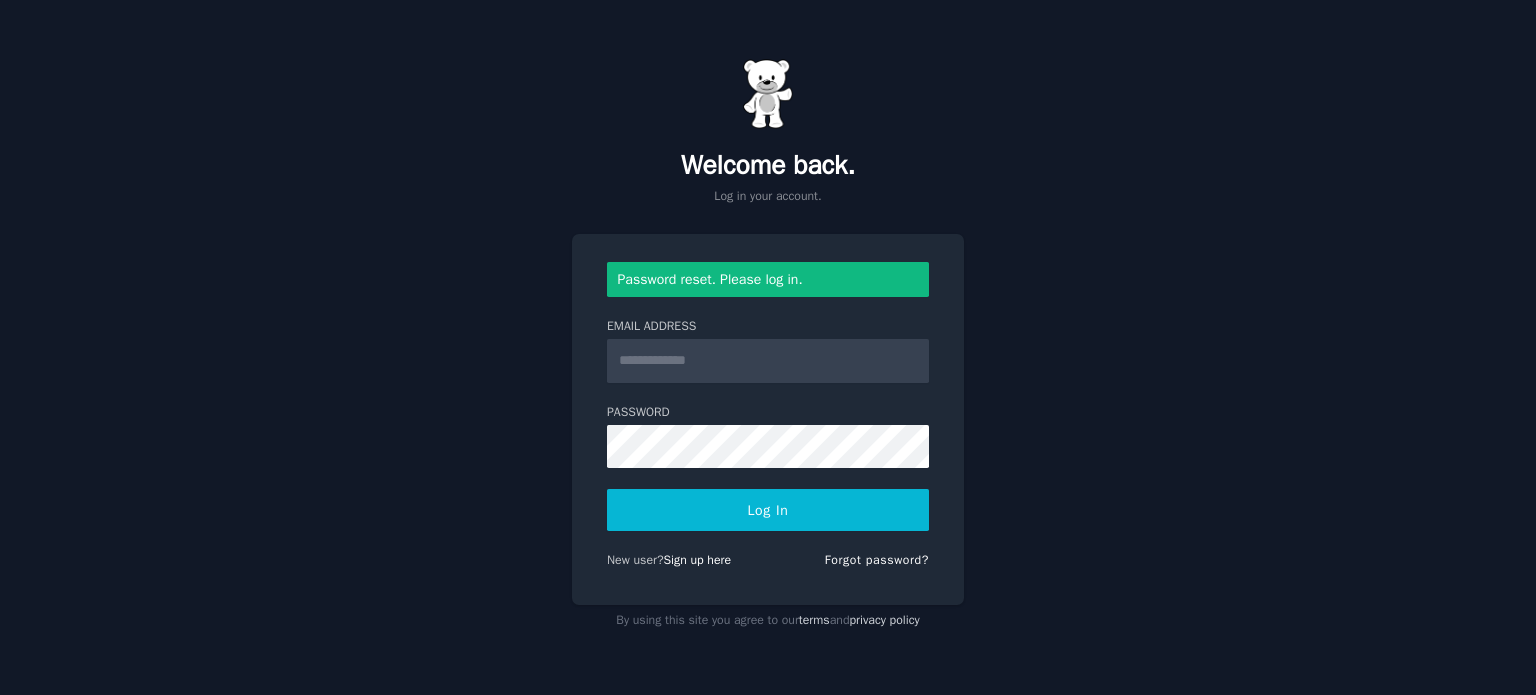 scroll, scrollTop: 0, scrollLeft: 0, axis: both 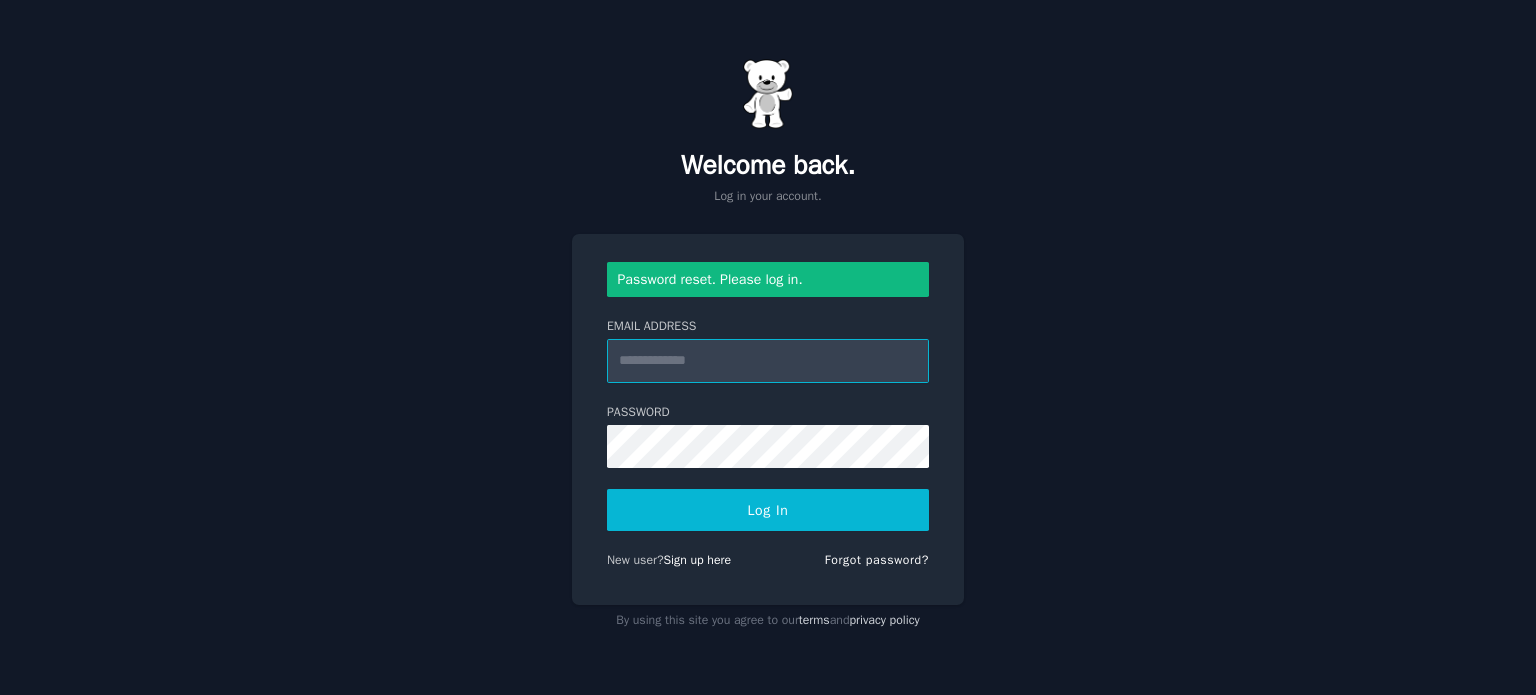 click on "Email Address" at bounding box center (768, 361) 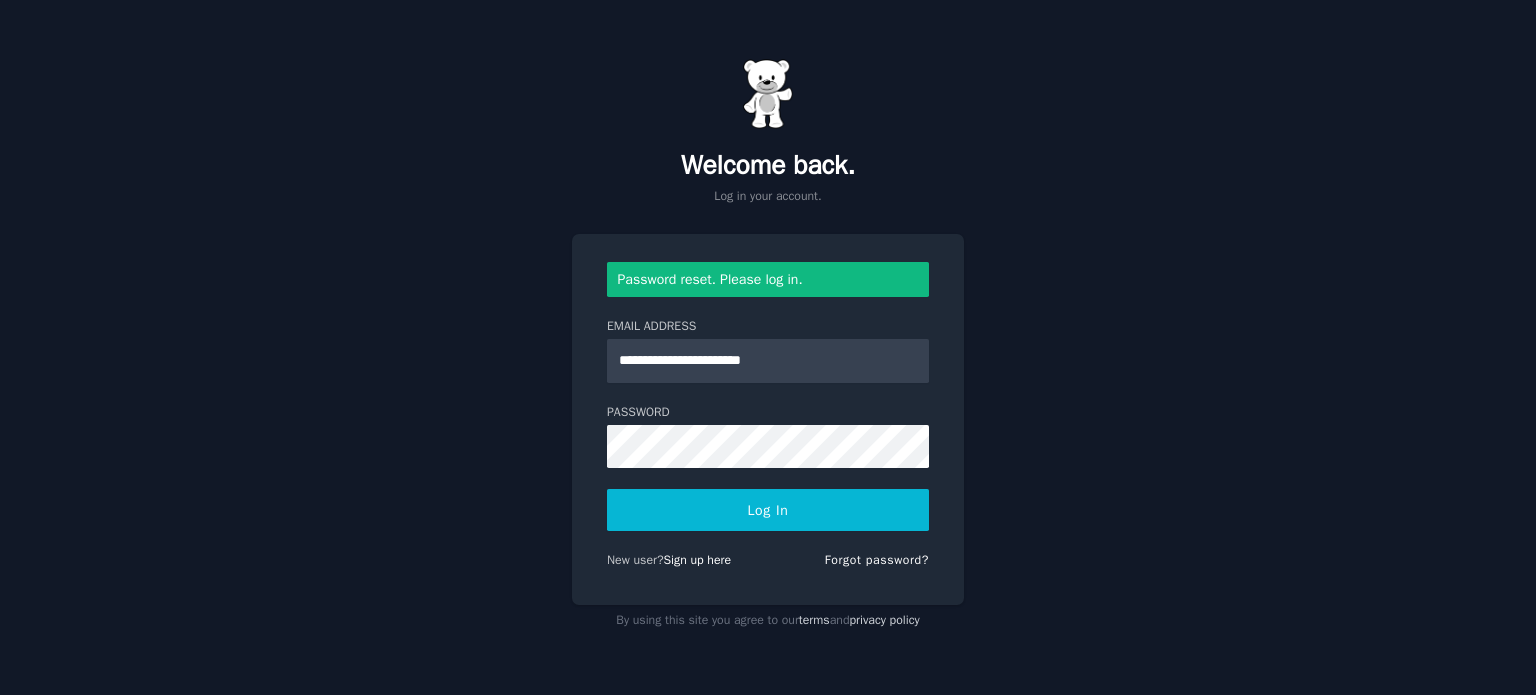 click on "Log In" at bounding box center [768, 510] 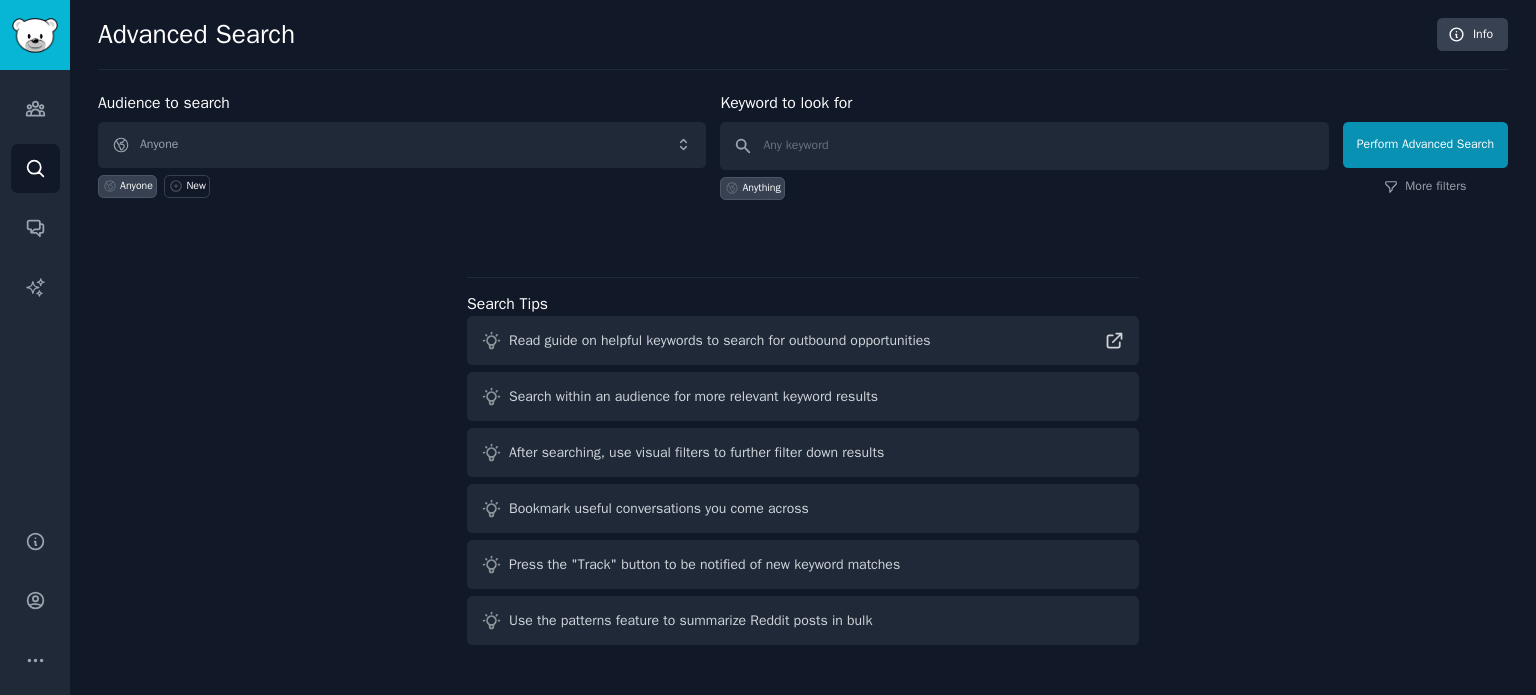 scroll, scrollTop: 0, scrollLeft: 0, axis: both 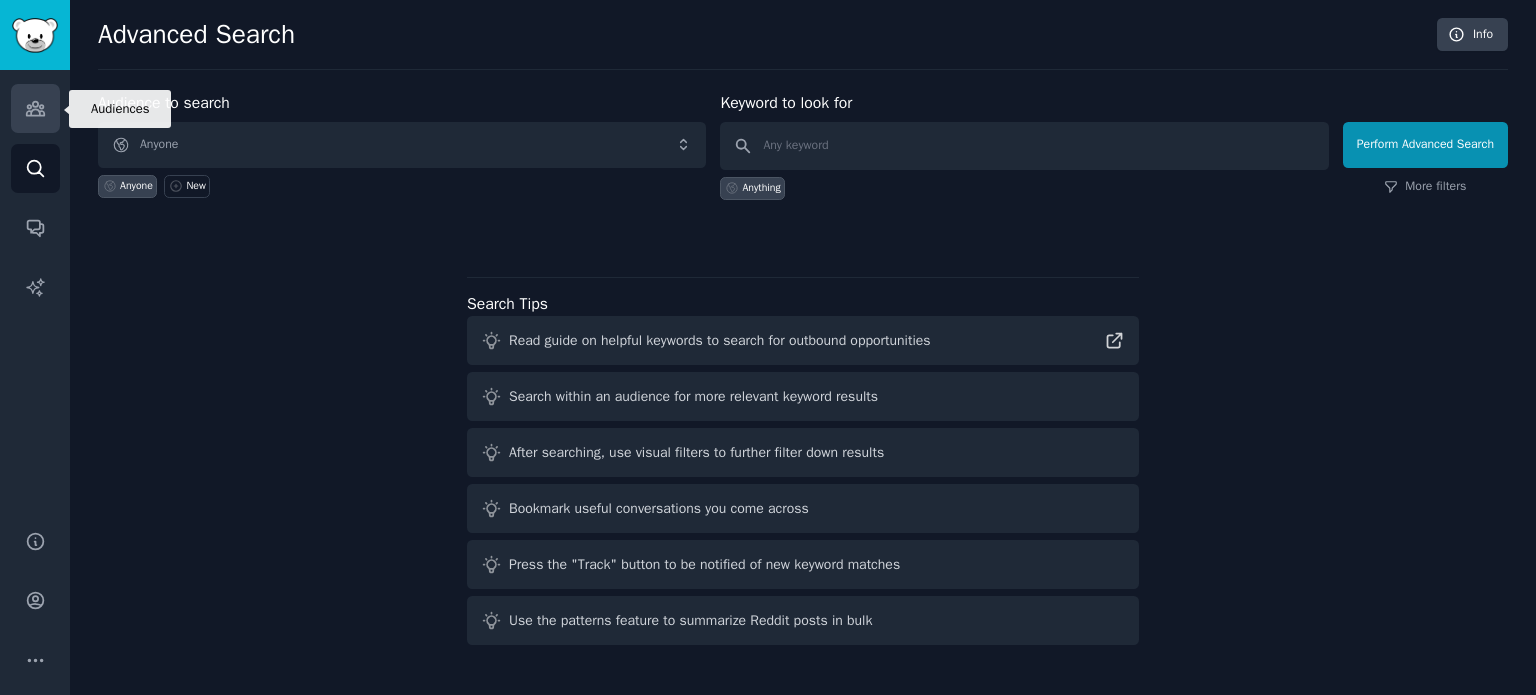click on "Audiences" at bounding box center (35, 108) 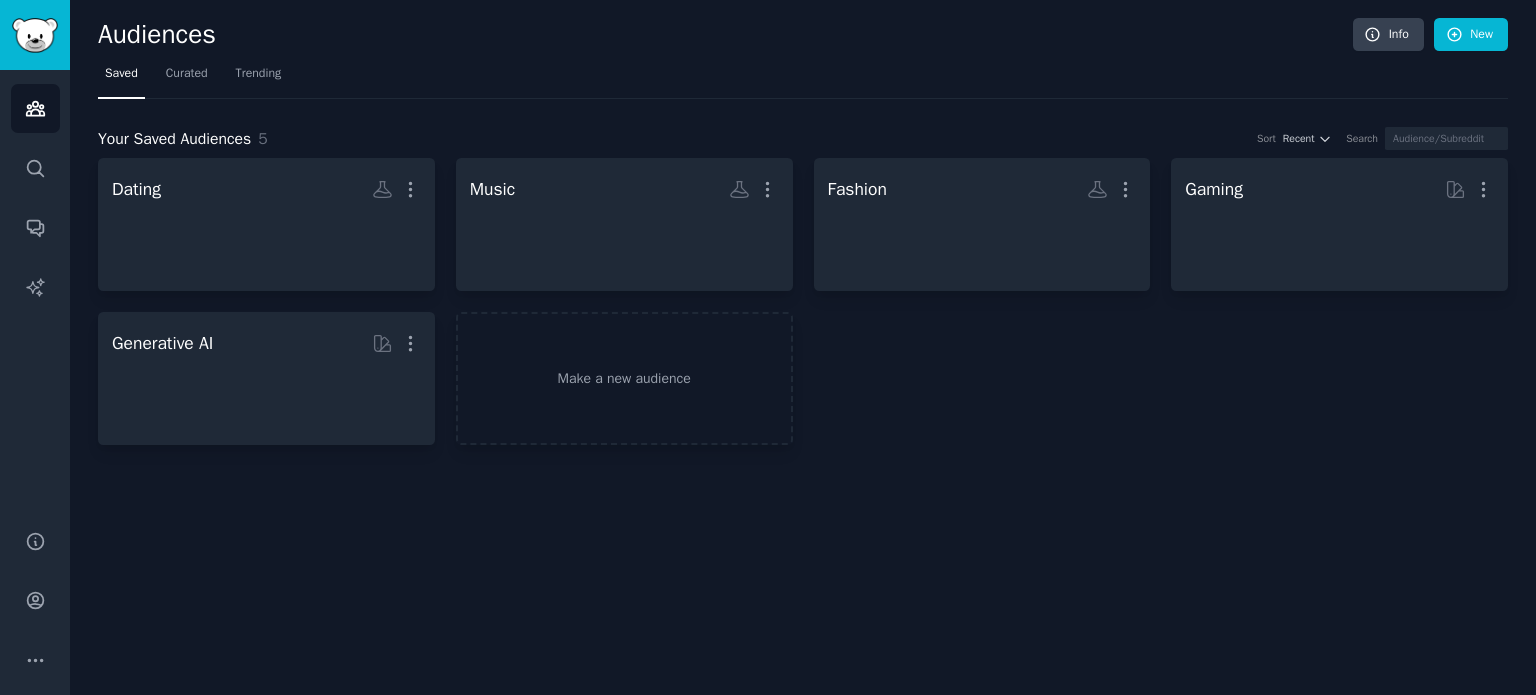 click on "Audiences Search Conversations AI Reports" at bounding box center [35, 288] 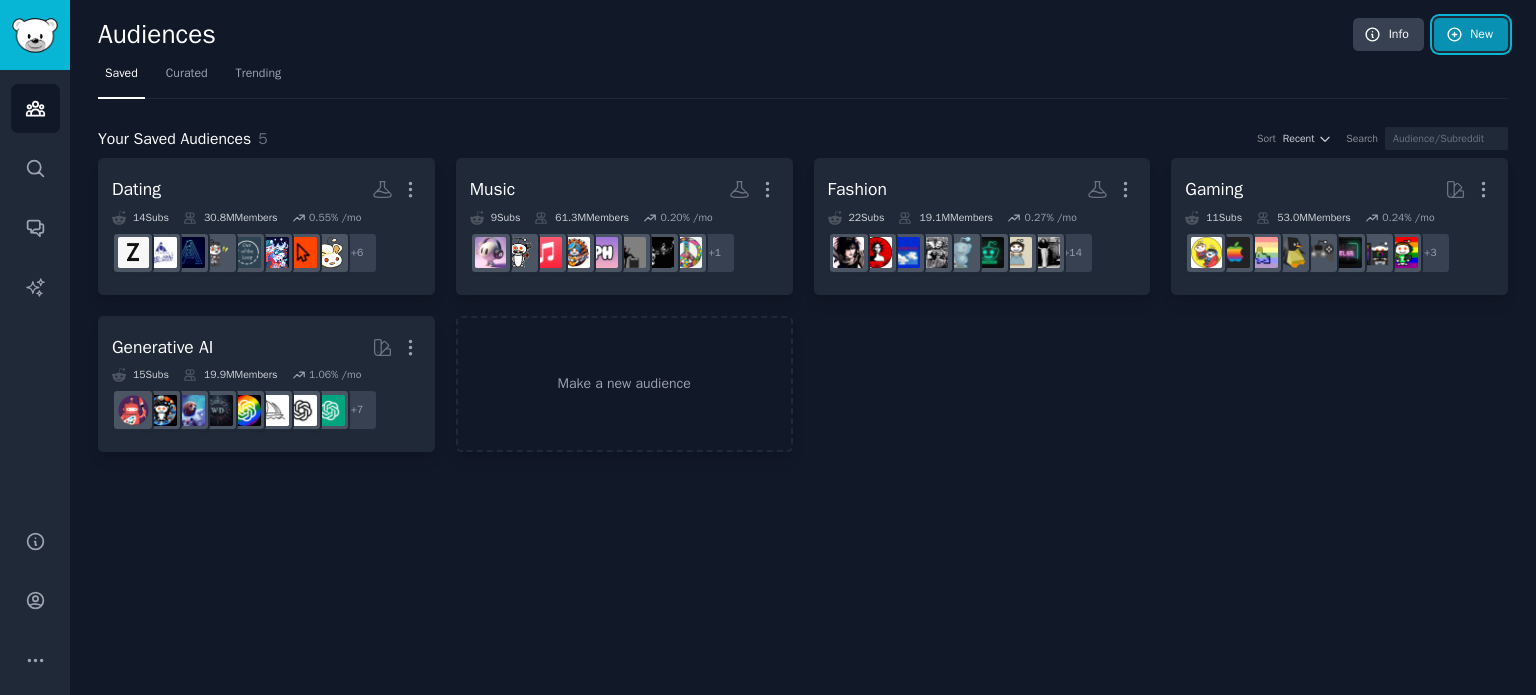 click on "New" at bounding box center [1471, 35] 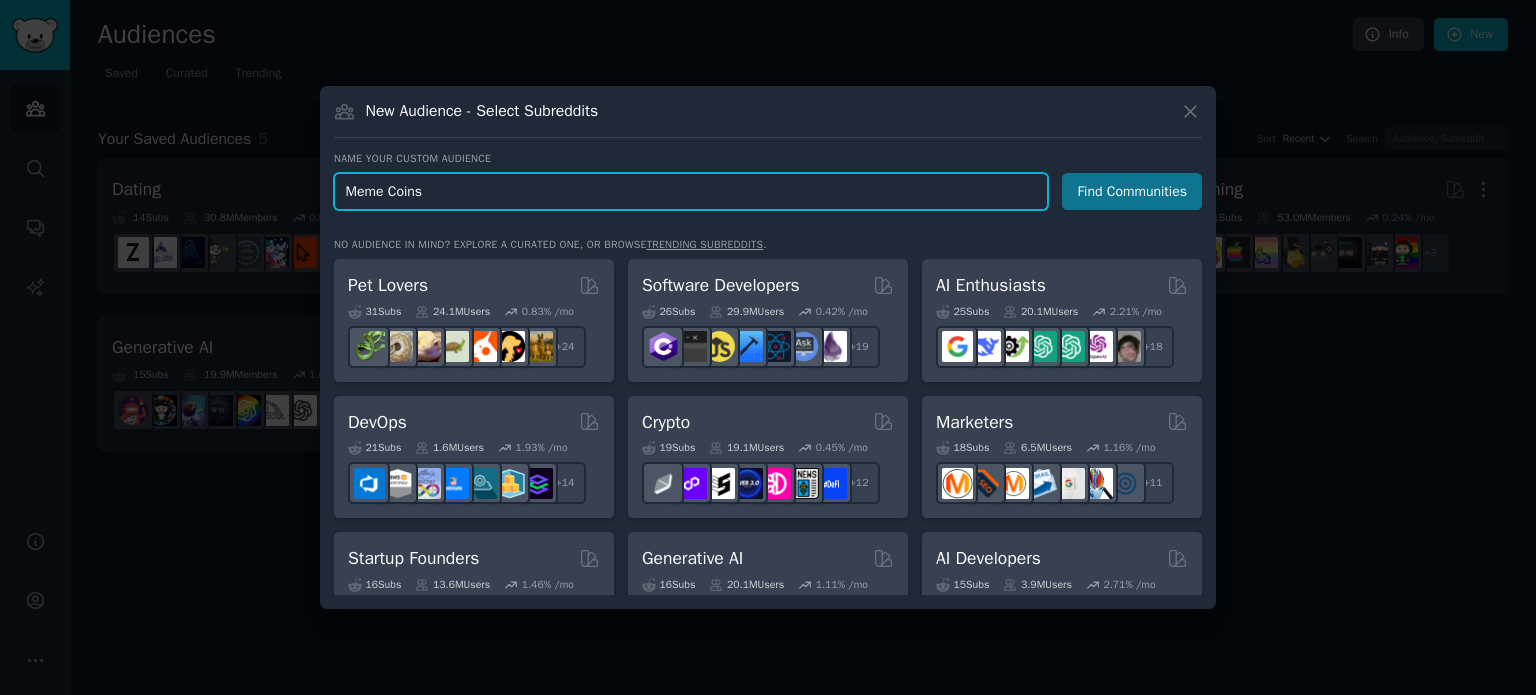 type on "Meme Coins" 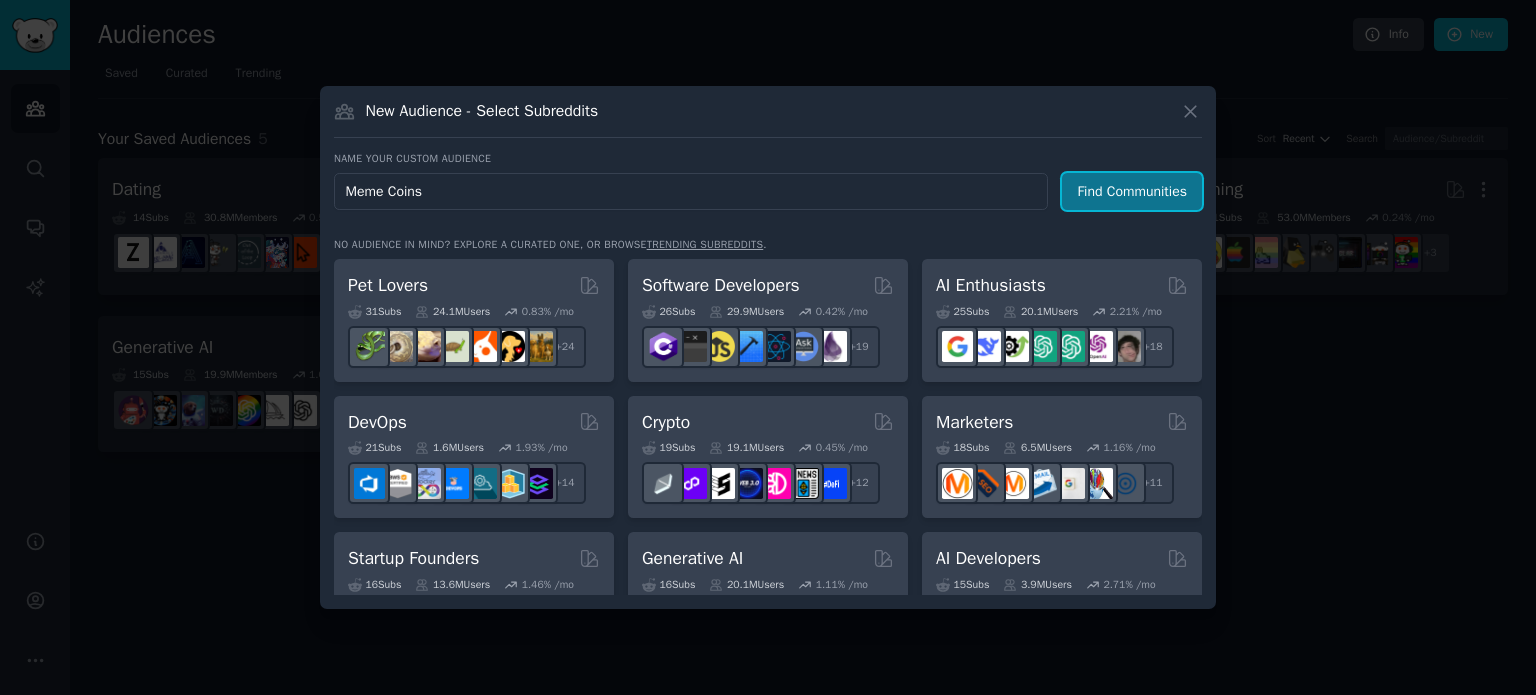 click on "Find Communities" at bounding box center (1132, 191) 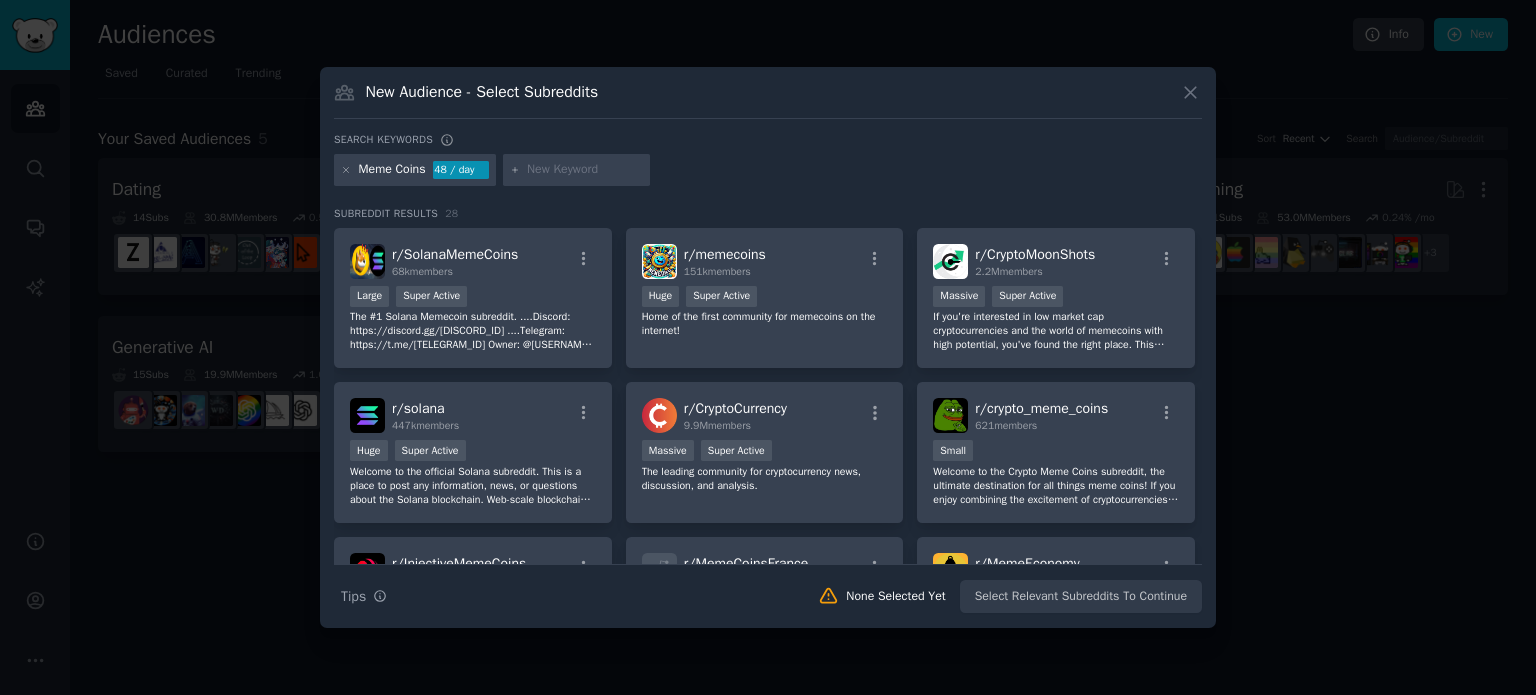 click at bounding box center [585, 170] 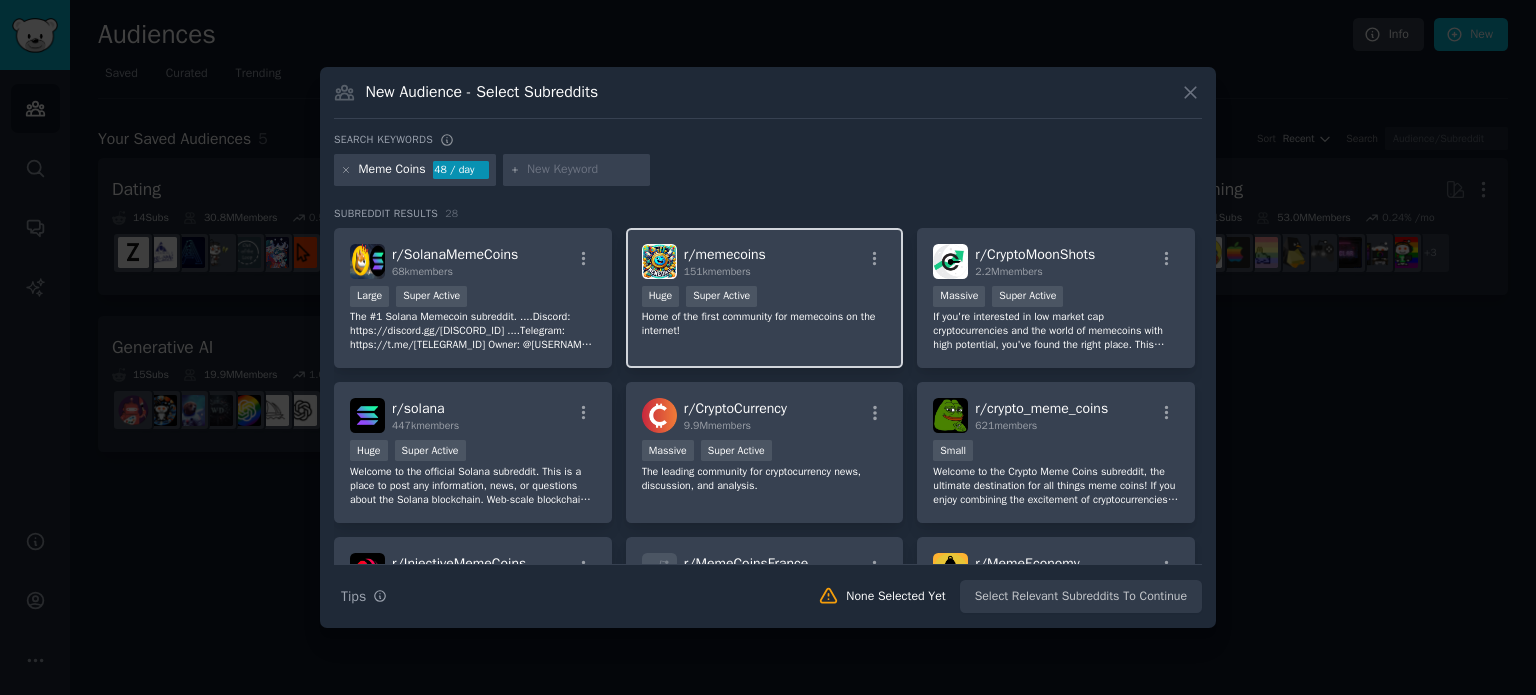 click on "Home of the first community for memecoins on the internet!" at bounding box center (765, 324) 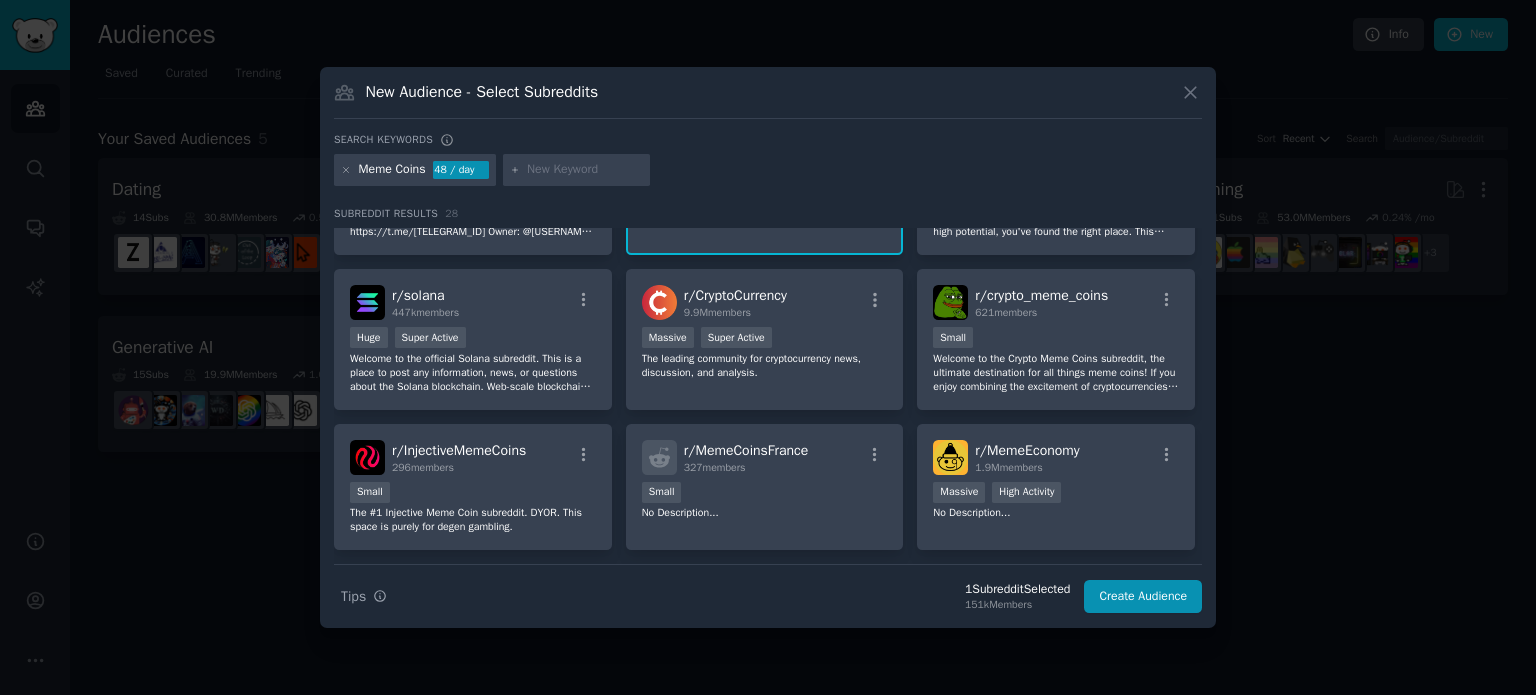 scroll, scrollTop: 0, scrollLeft: 0, axis: both 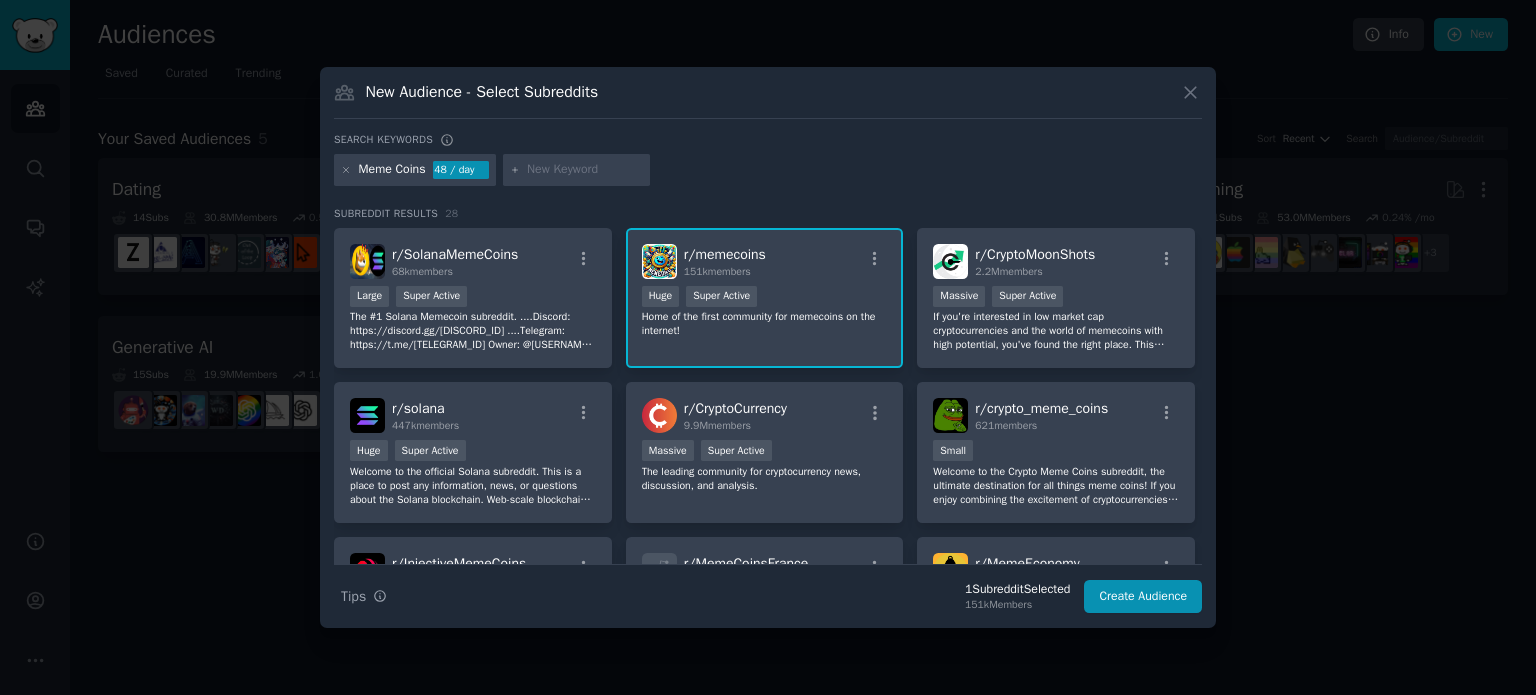 click at bounding box center [577, 170] 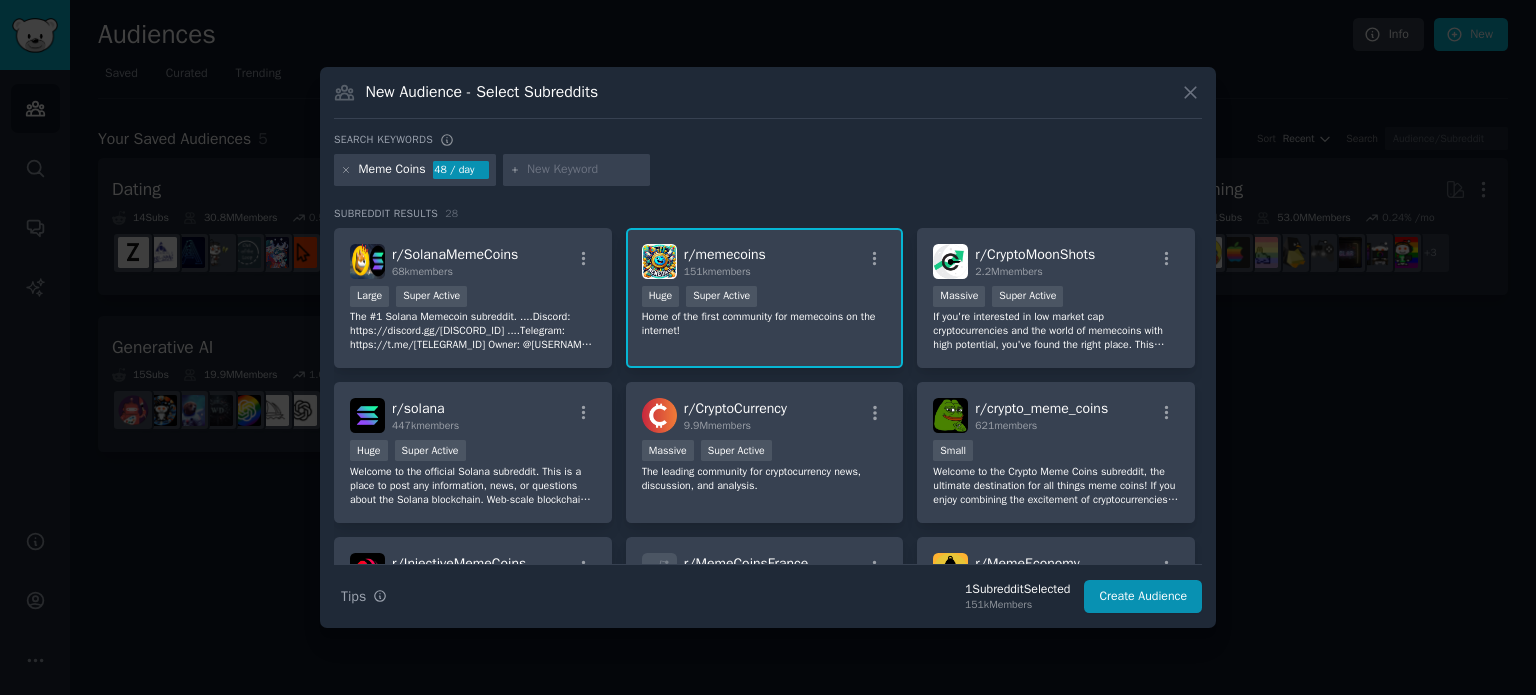 click at bounding box center (585, 170) 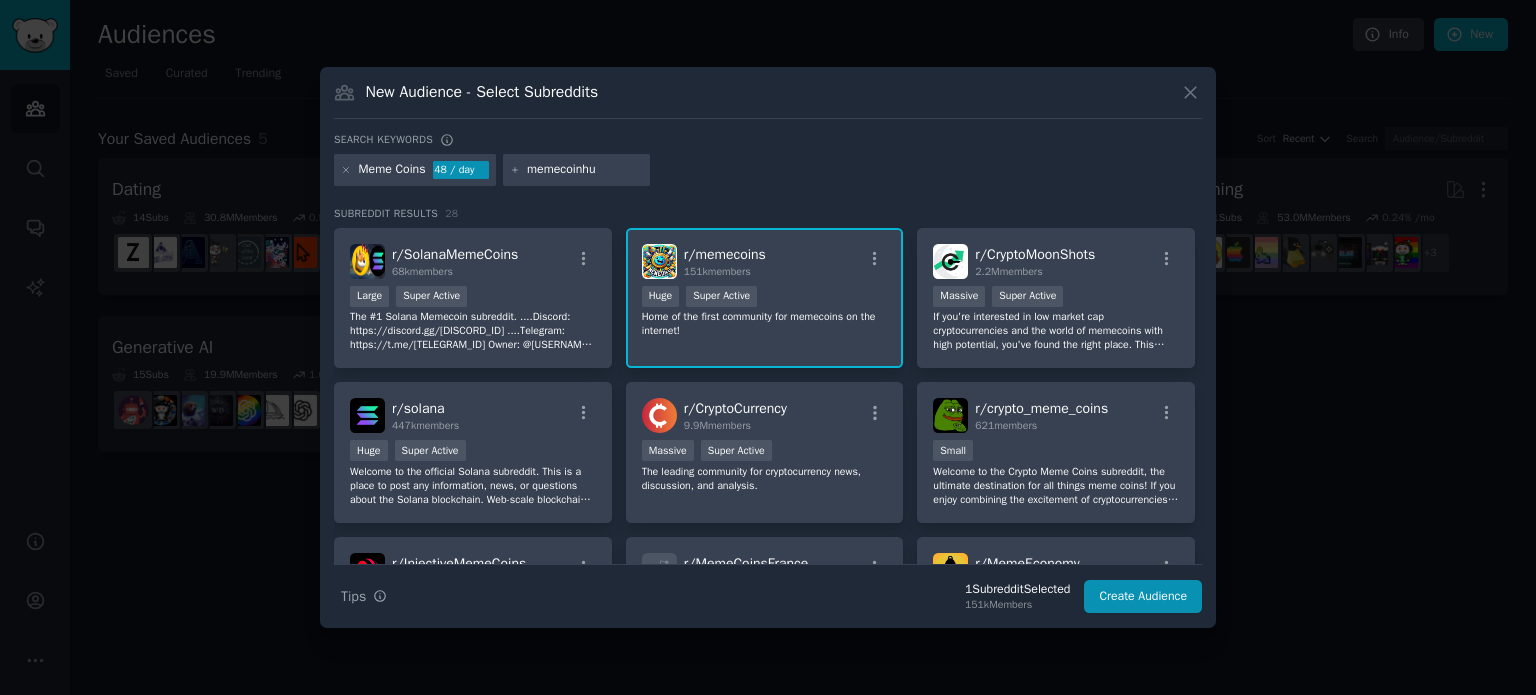 type on "memecoinhub" 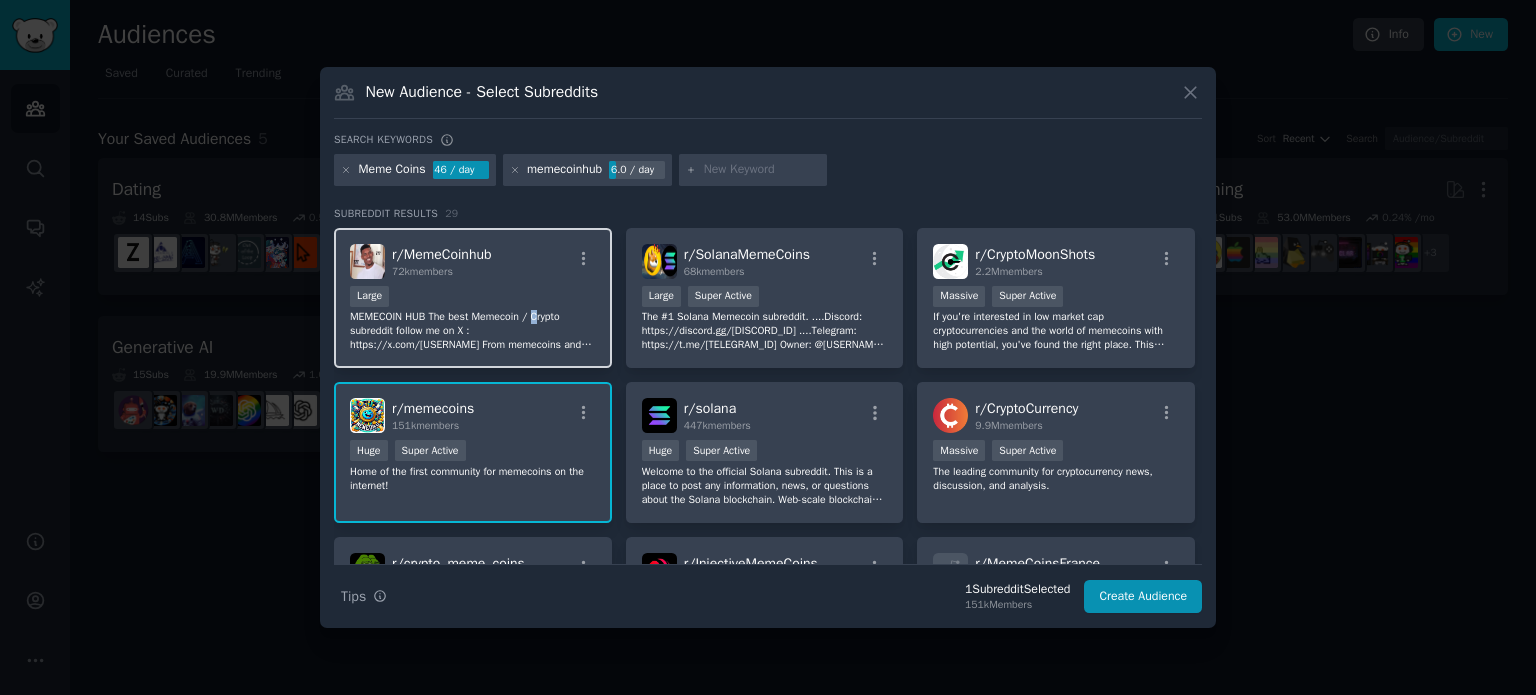 click on "MEMECOIN HUB
The best Memecoin / Crypto subreddit
follow me on X : https://x.com/JBblueprint
From memecoins and altcoins to airdrops, moonshots, and degen plays this is your hub for the latest trends, token drops, and crypto chaos.
Be sure to check the rules and always be following them as-well as only use links shared in our side menu! Stay Safe!" at bounding box center (473, 331) 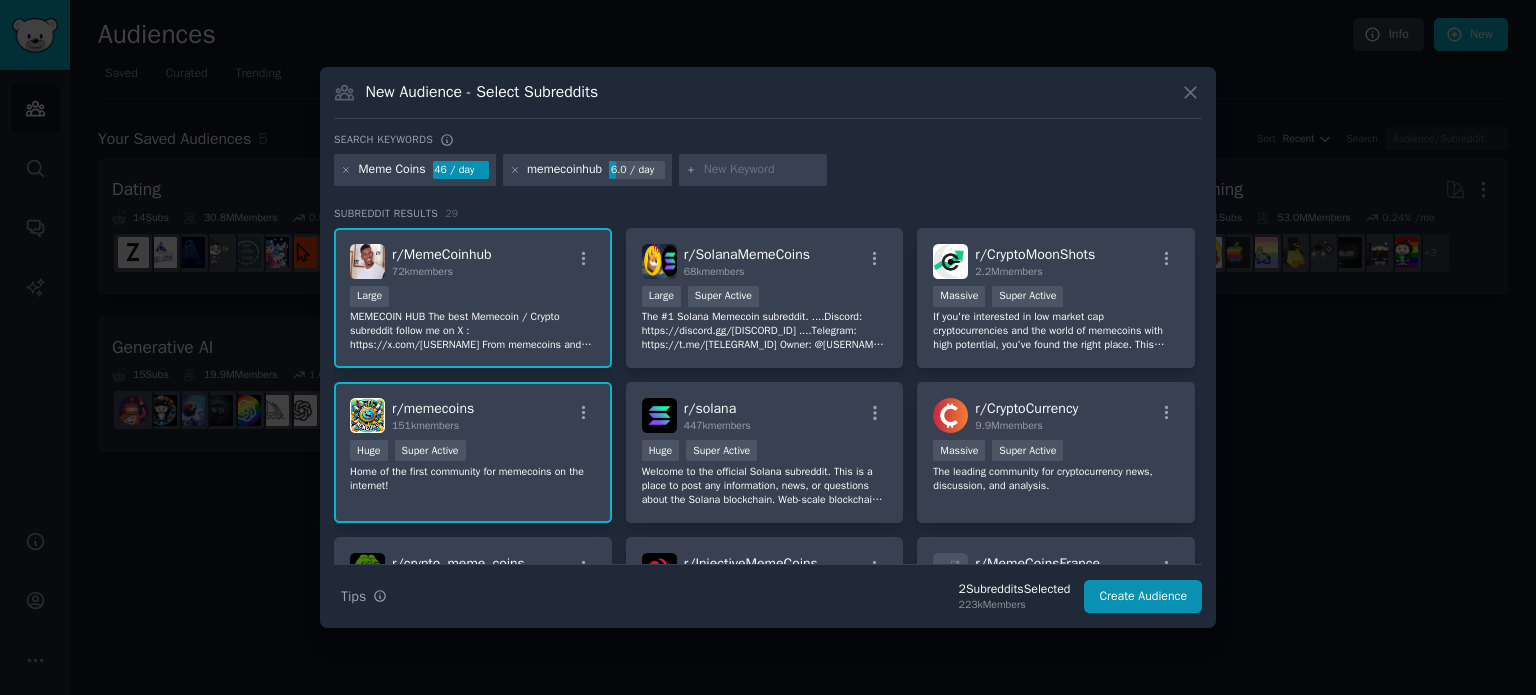 click on "Large" at bounding box center [473, 298] 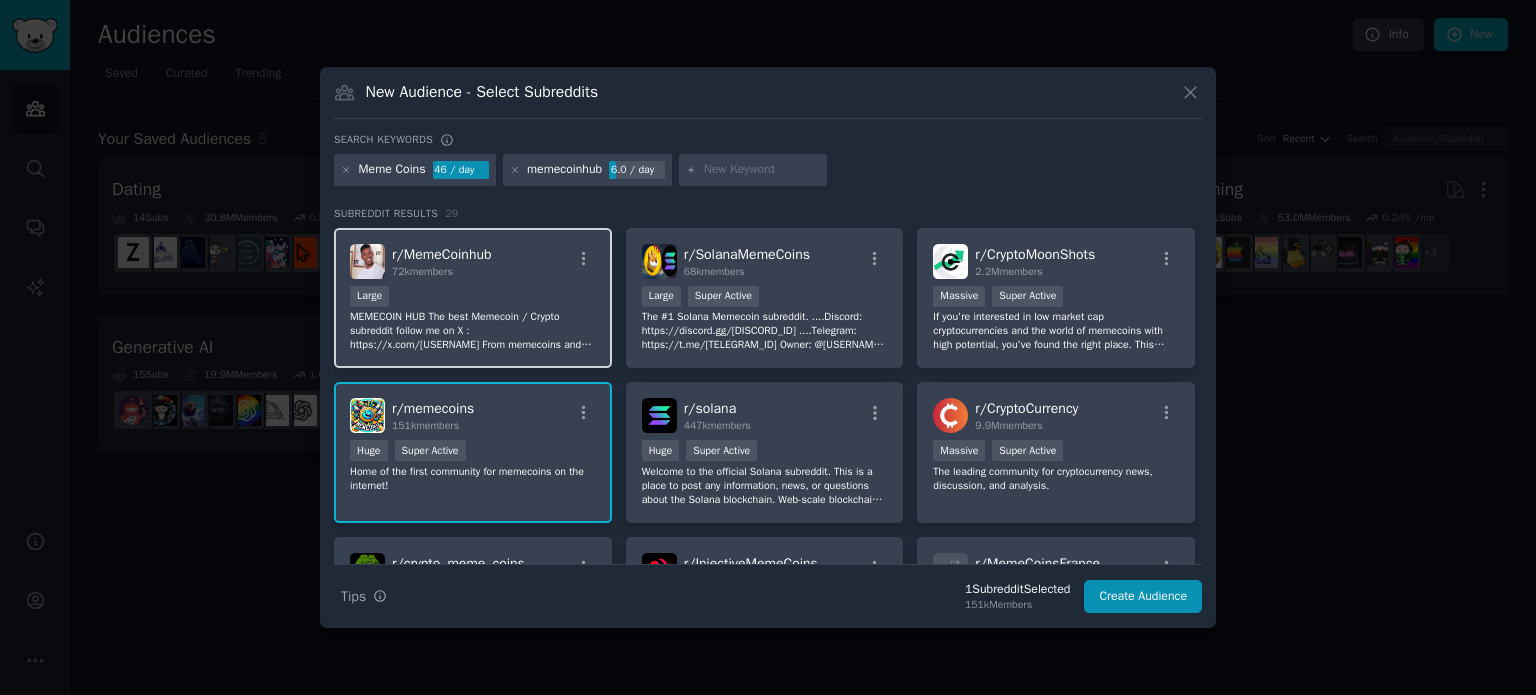 click on "r/ Memecoinhub 72k  members Large MEMECOIN HUB
The best Memecoin / Crypto subreddit
follow me on X : https://x.com/JBblueprint
From memecoins and altcoins to airdrops, moonshots, and degen plays this is your hub for the latest trends, token drops, and crypto chaos.
Be sure to check the rules and always be following them as-well as only use links shared in our side menu! Stay Safe!" at bounding box center [473, 298] 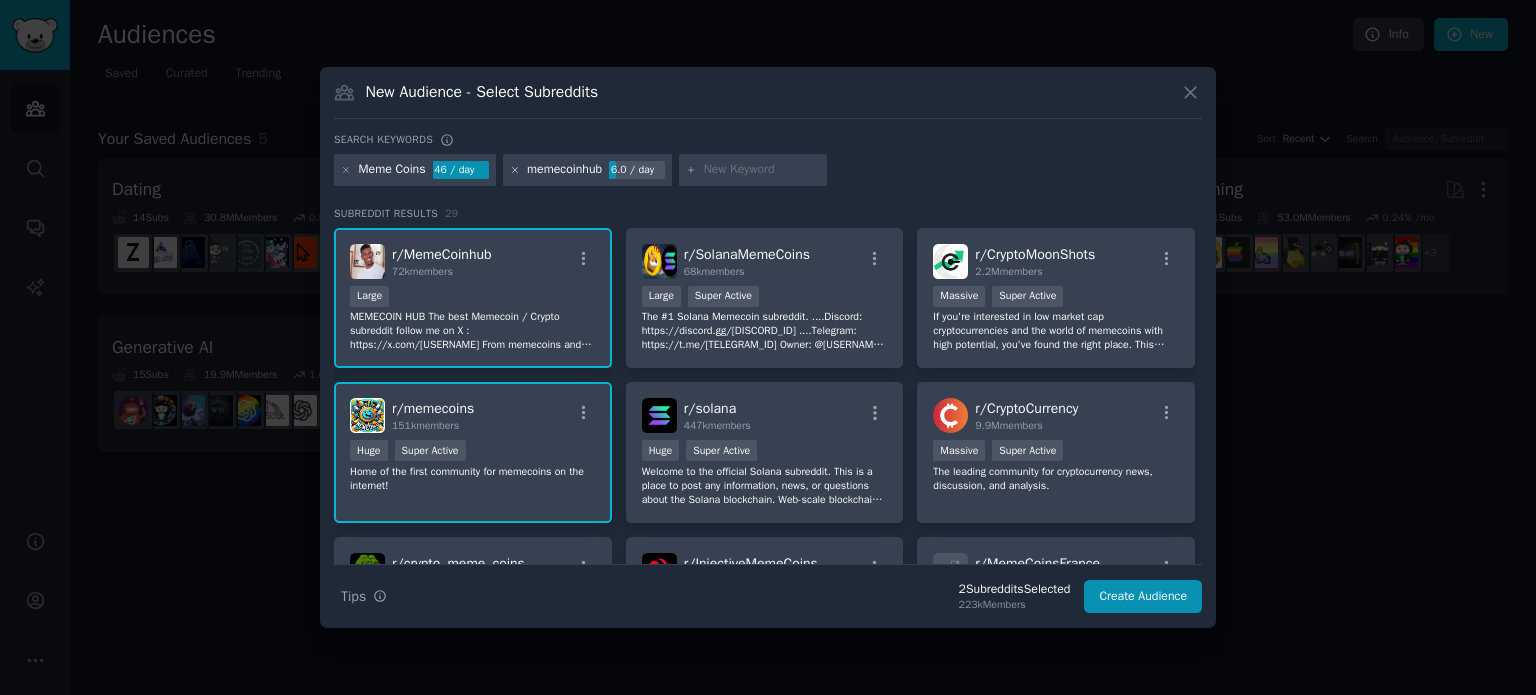 click 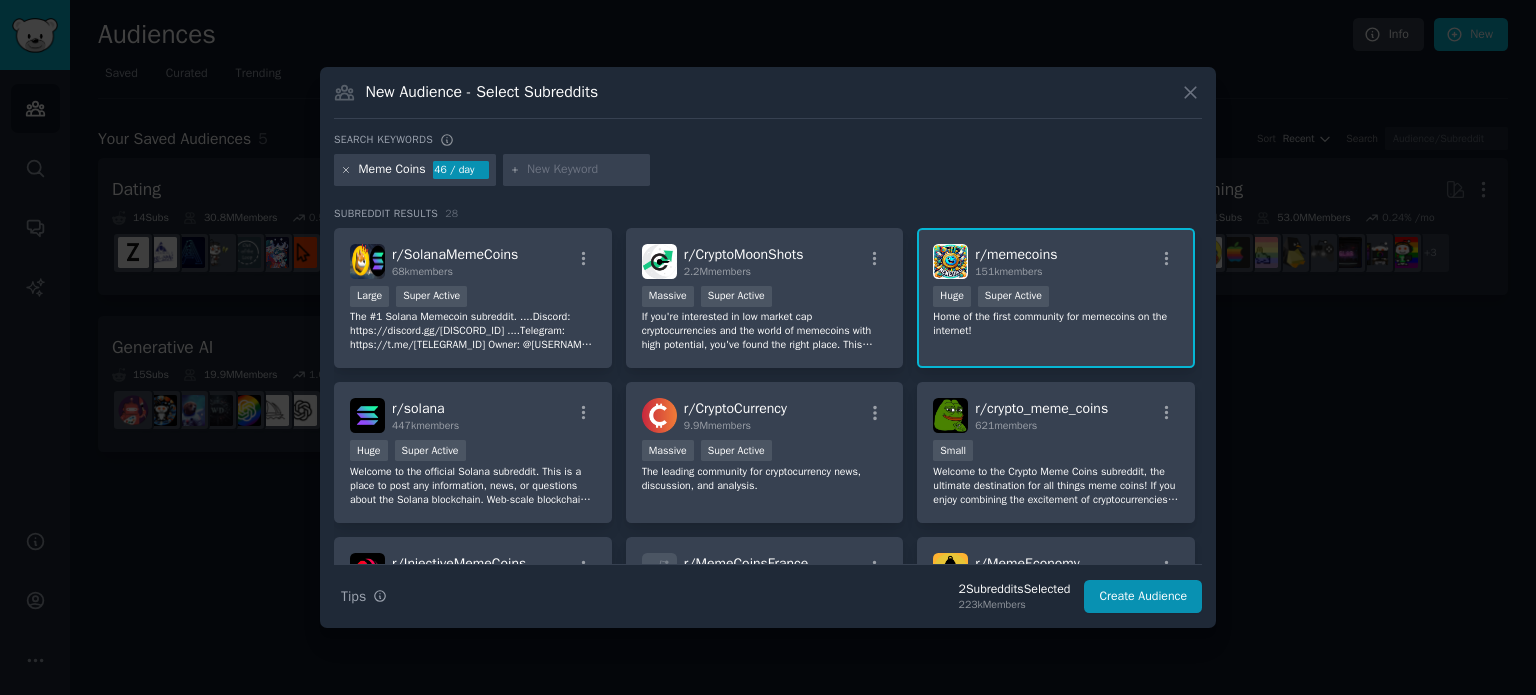 click 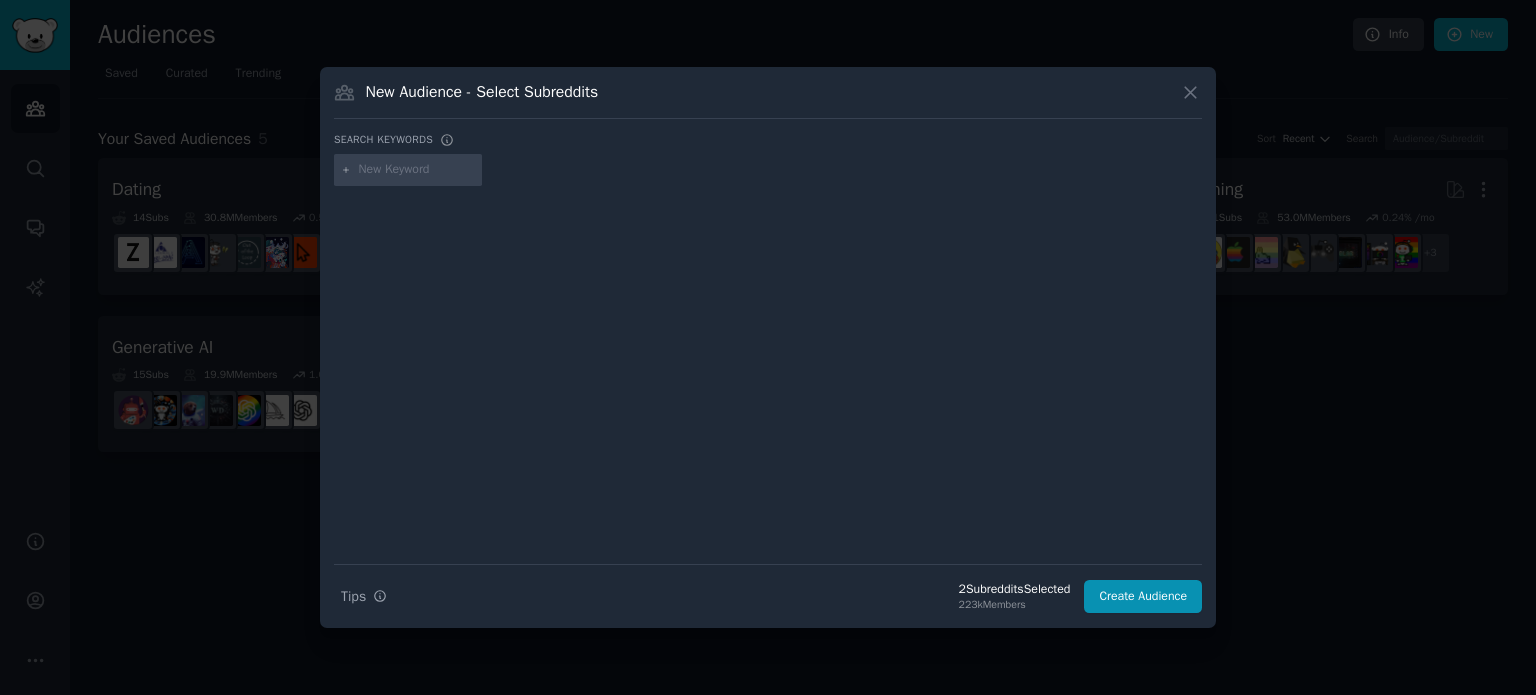 click at bounding box center (417, 170) 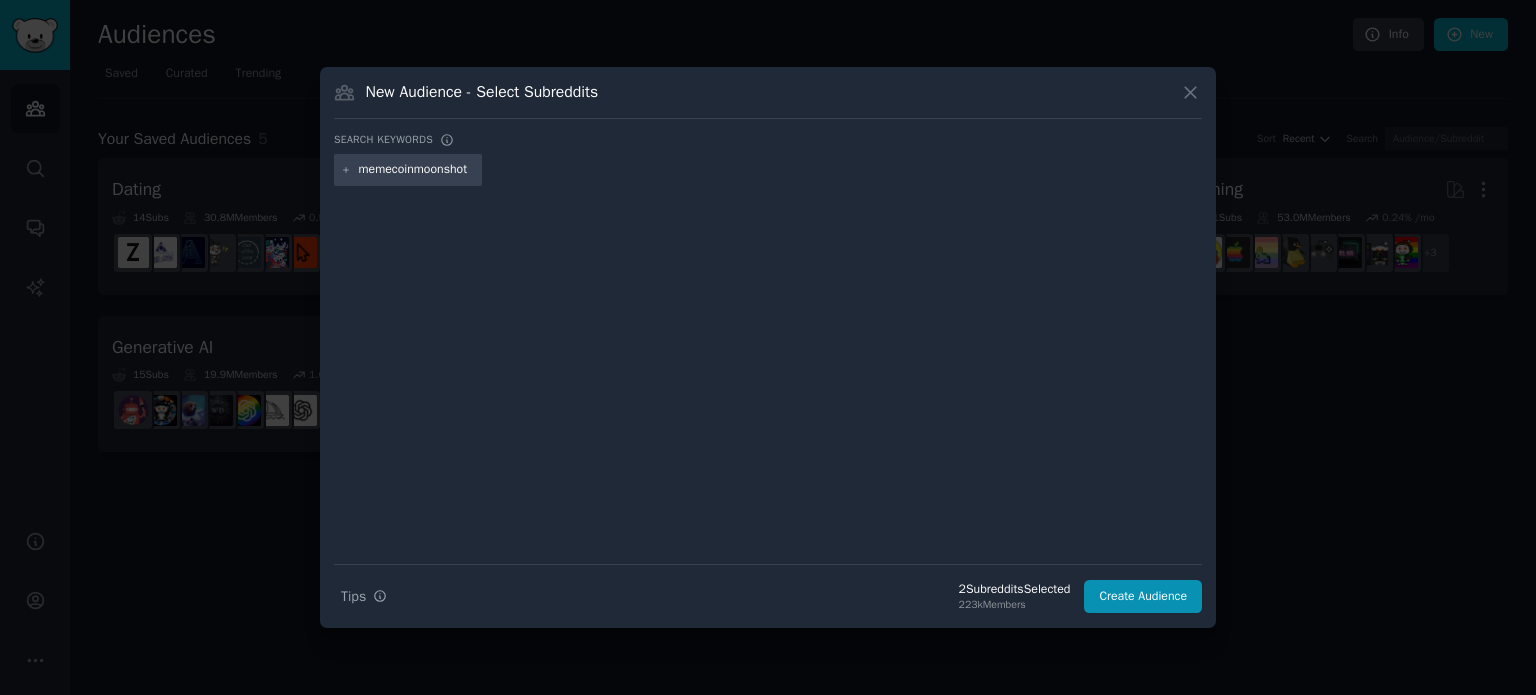 type on "memecoinmoonshots" 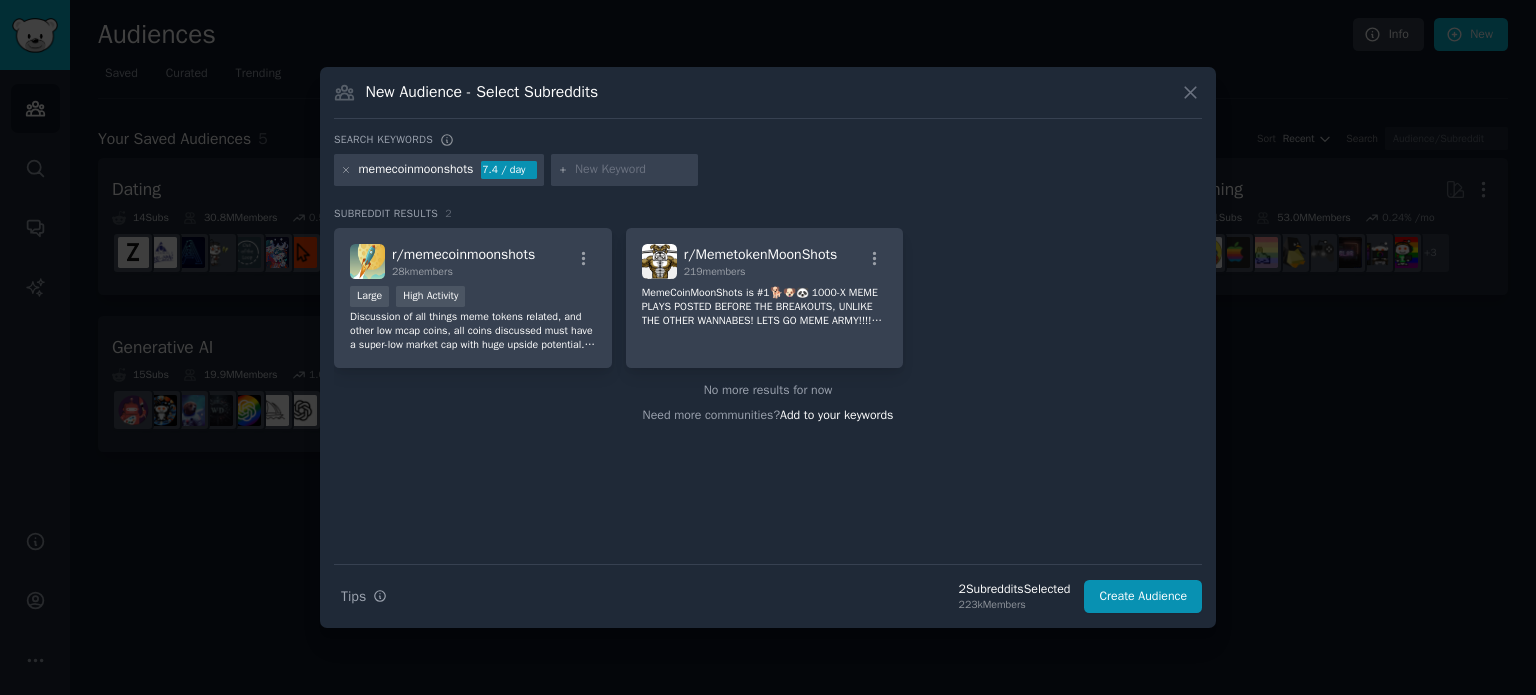 click on "Large High Activity" at bounding box center [473, 298] 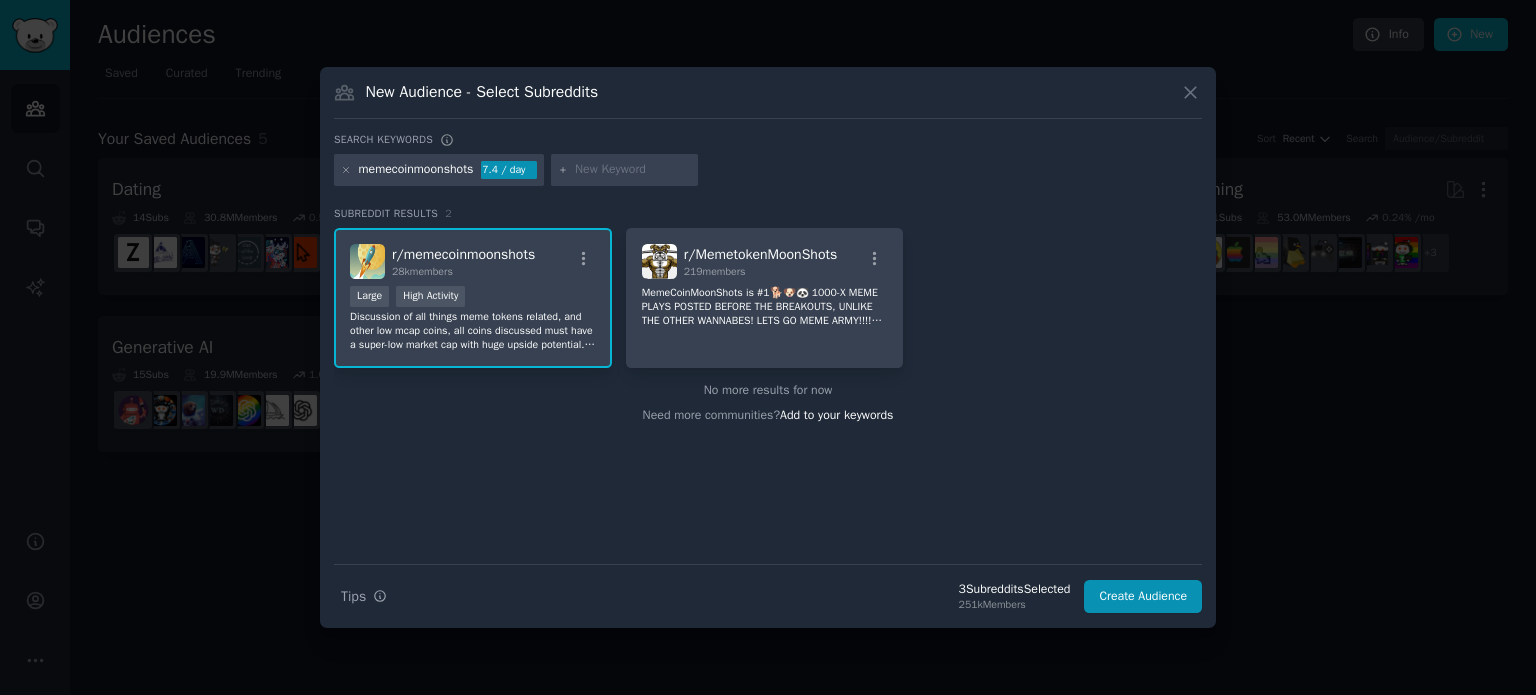 click at bounding box center [633, 170] 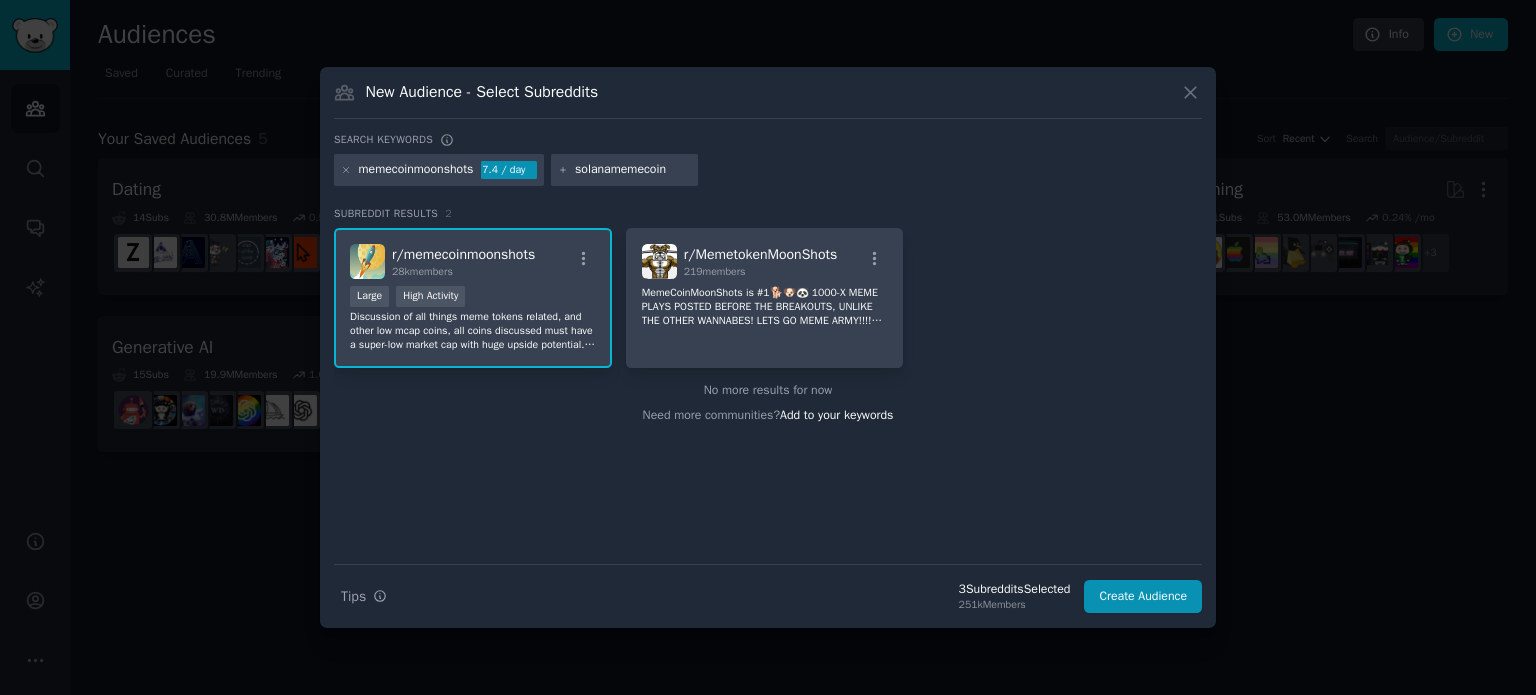 type on "solanamemecoins" 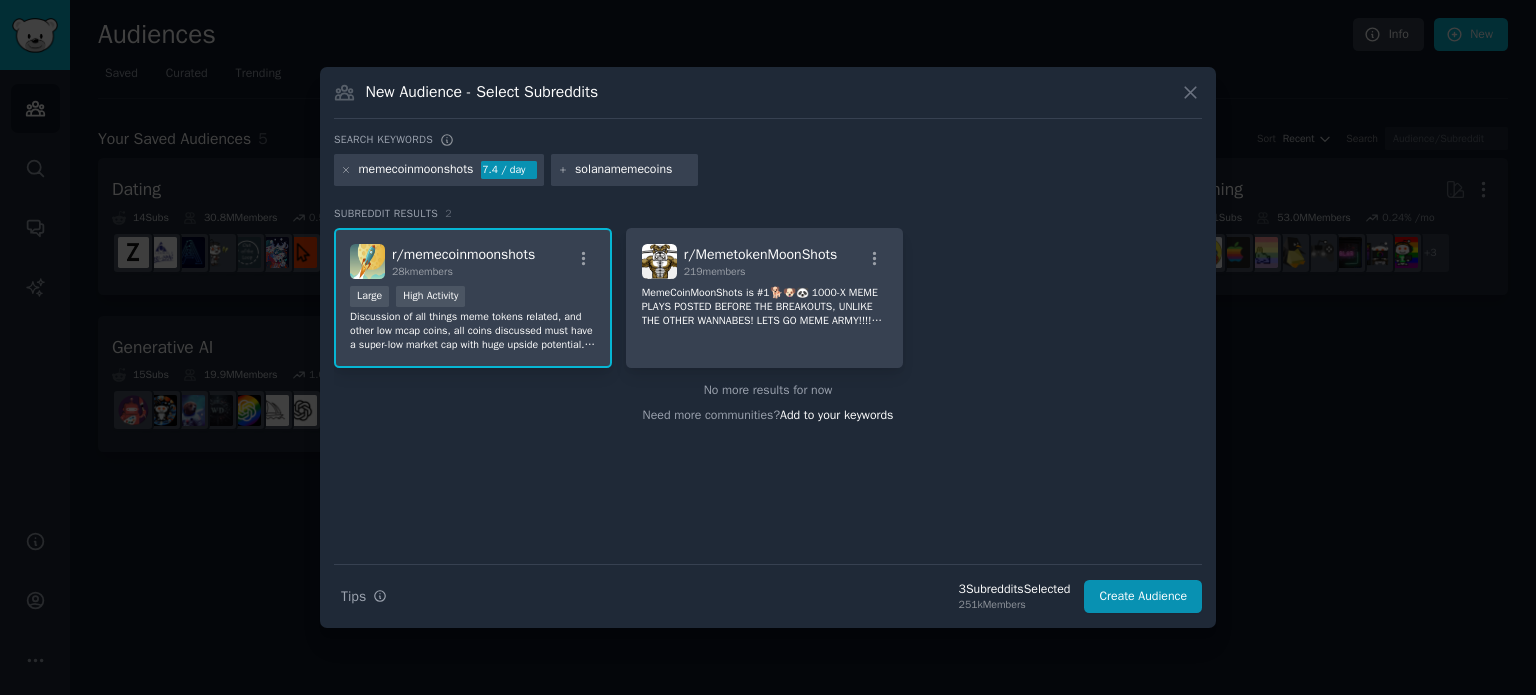 type 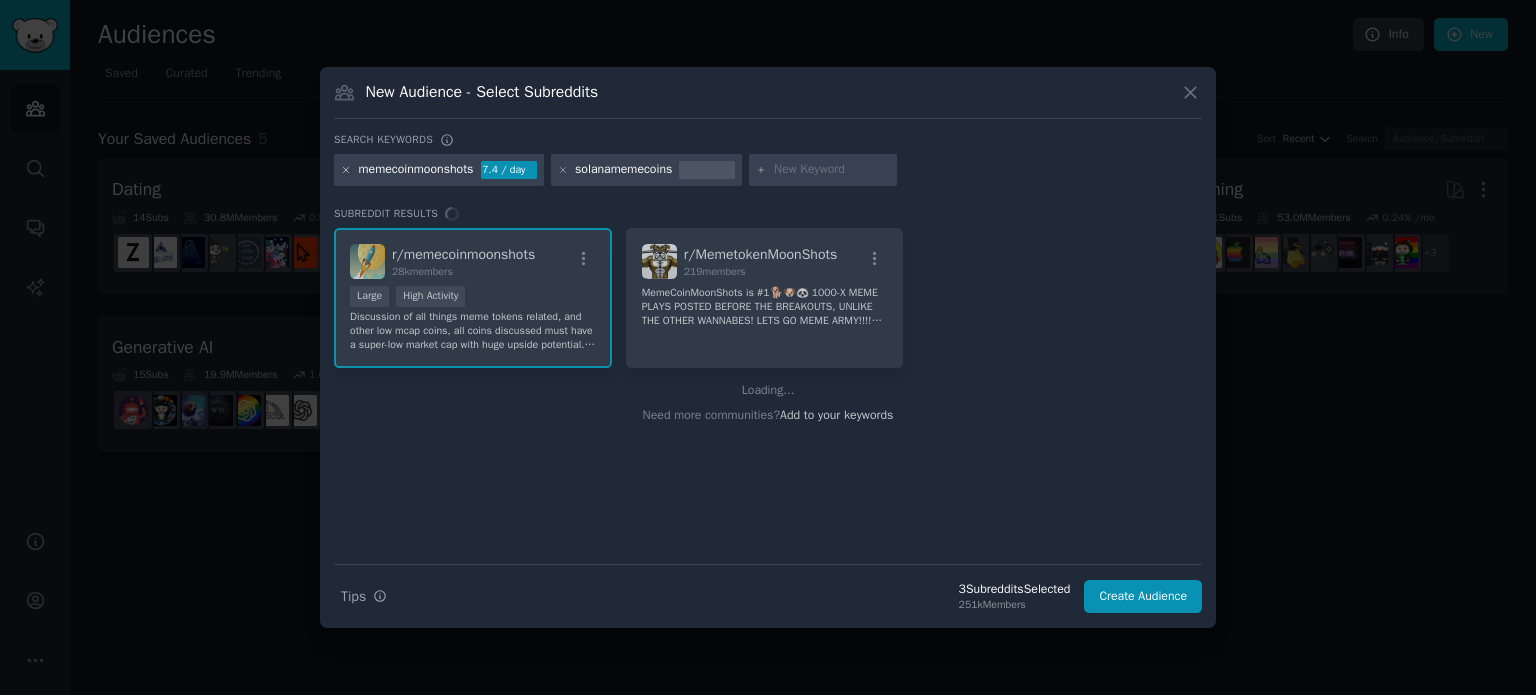 click 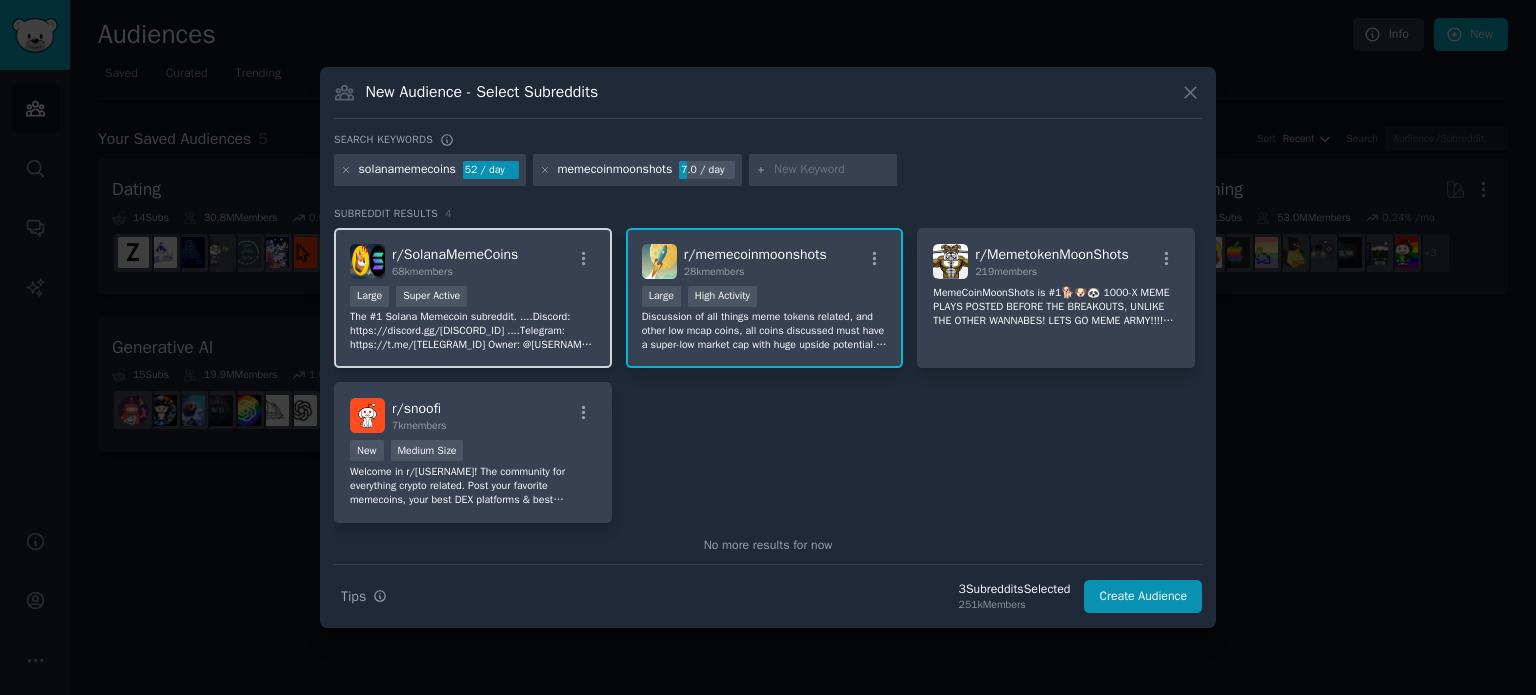 click on "The #1 Solana Memecoin subreddit.
....Discord: https://discord.gg/tTud6k4RYz
....Telegram: https://t.me/SOLANAMEMECOINSCHANNEL
Owner: @juancena024 on telegram
Twitter: @juancena2026
NFA DYOR. This space is purely for degen gambling." at bounding box center [473, 331] 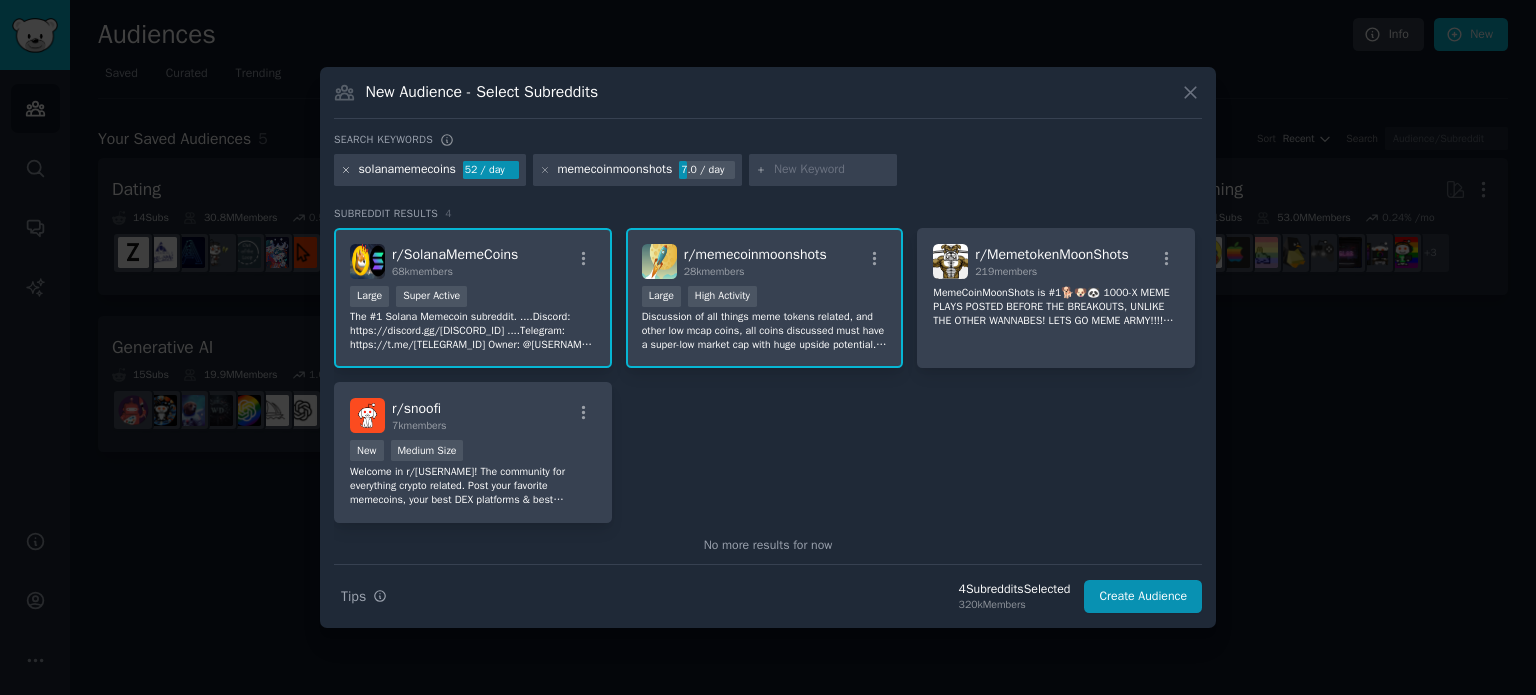 click 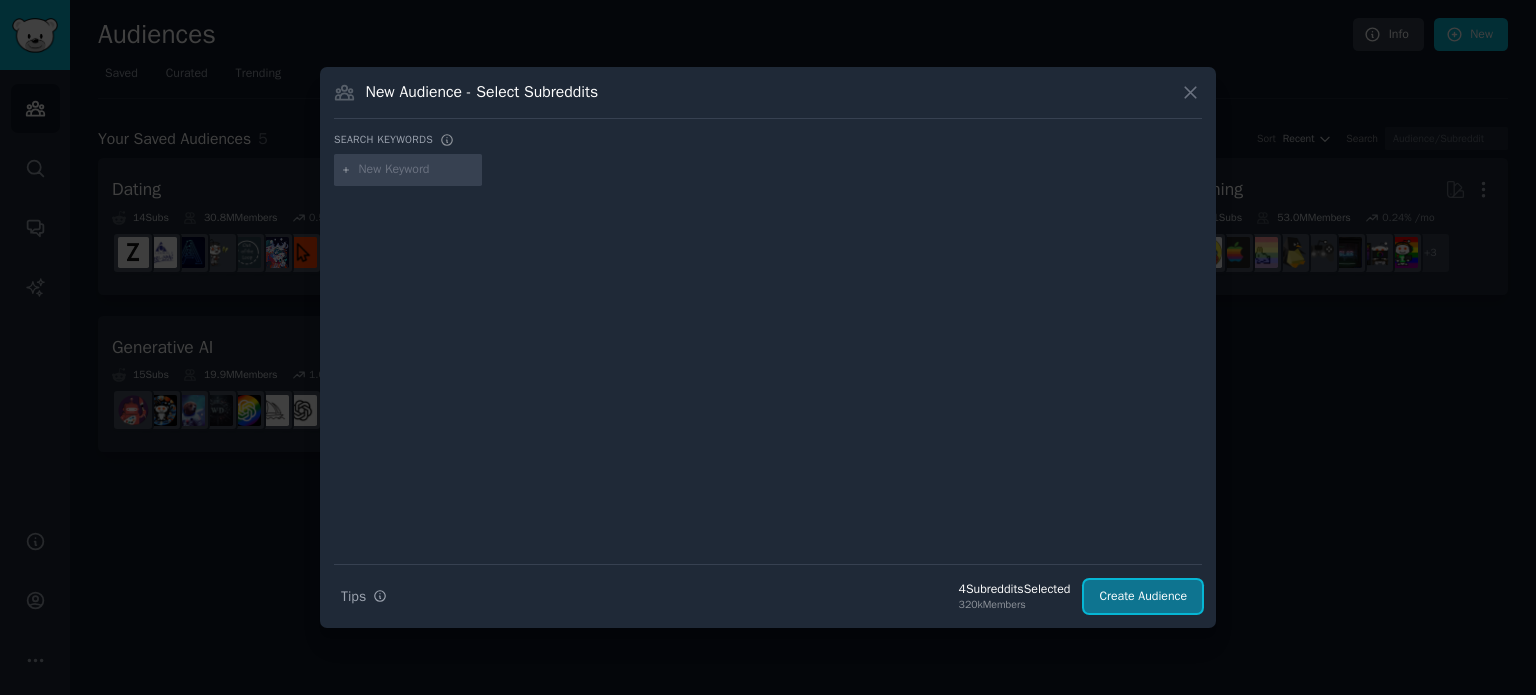 click on "Create Audience" at bounding box center [1143, 597] 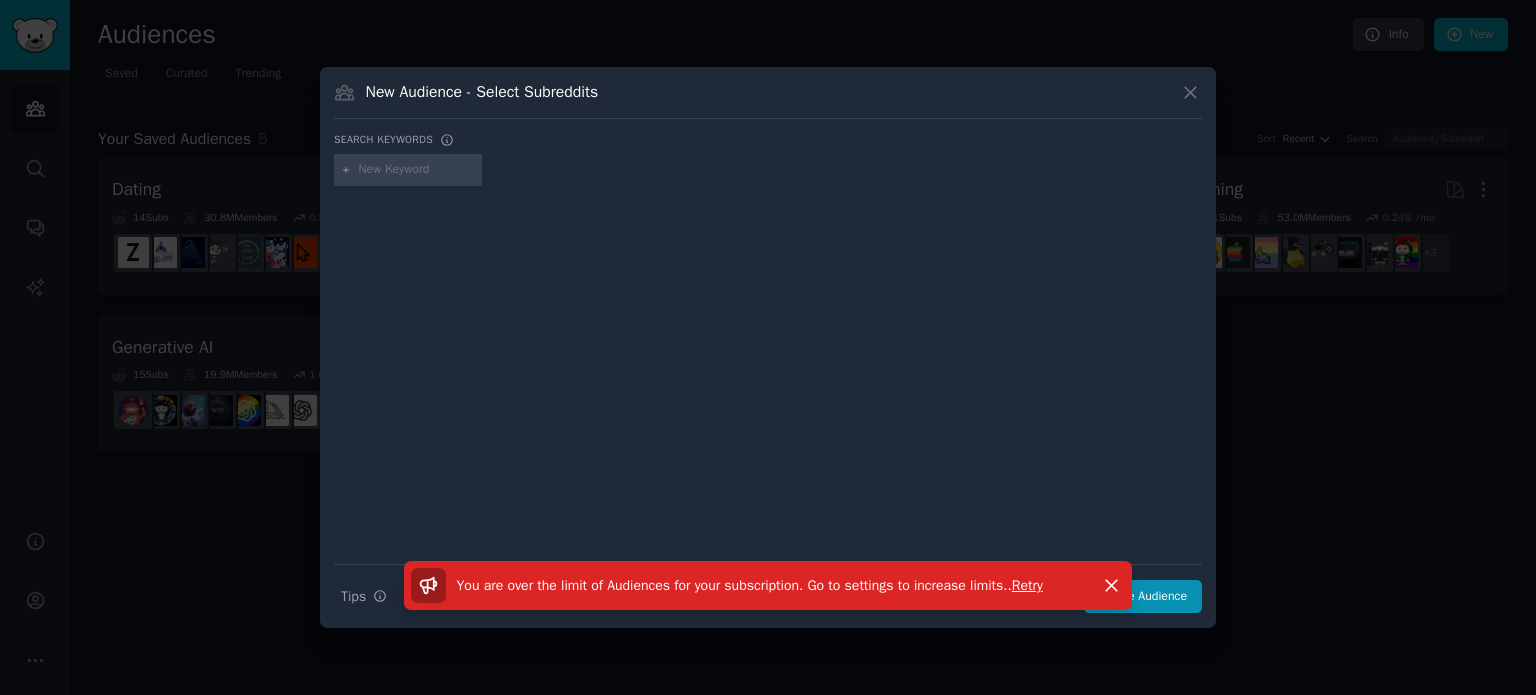 click on "You are over the limit of Audiences for your subscription. Go to settings to increase limits. .  Retry Dismiss" at bounding box center (768, 594) 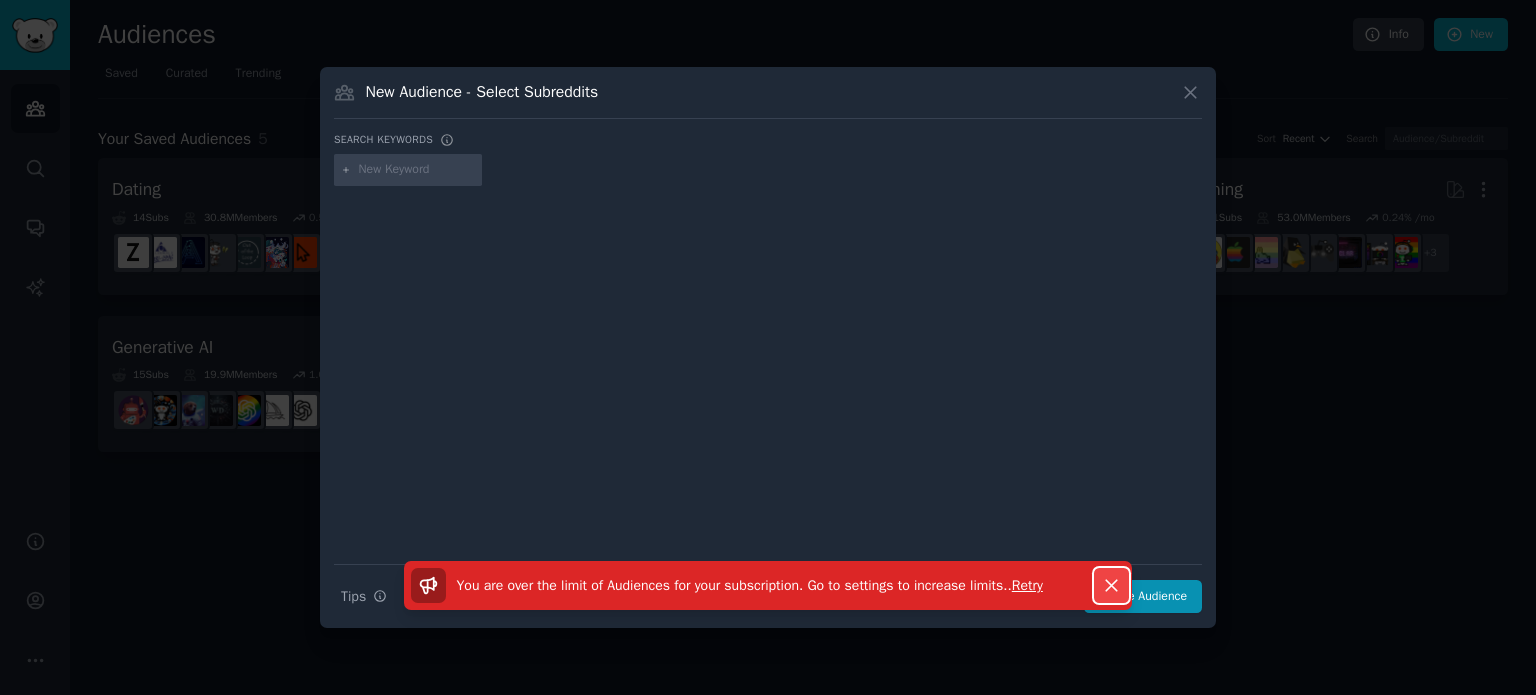 click 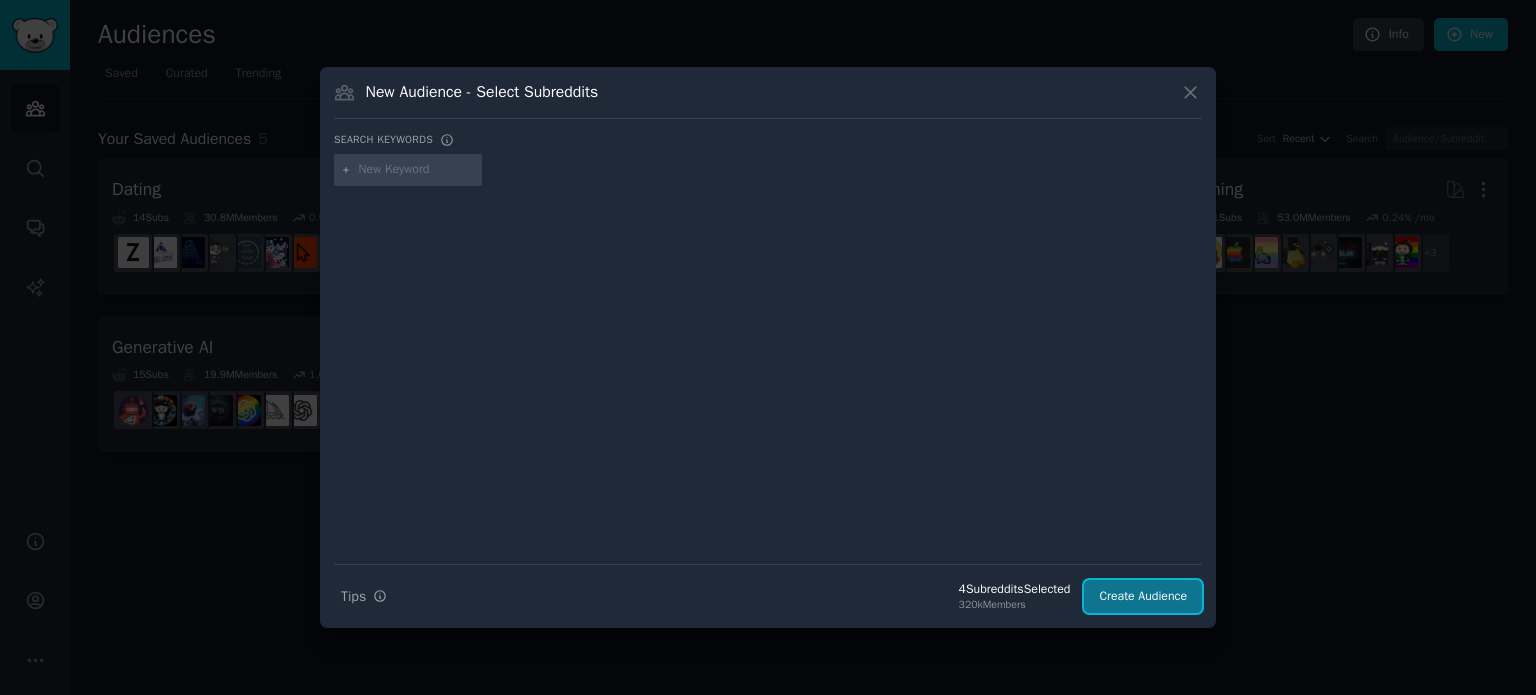 click on "Create Audience" at bounding box center (1143, 597) 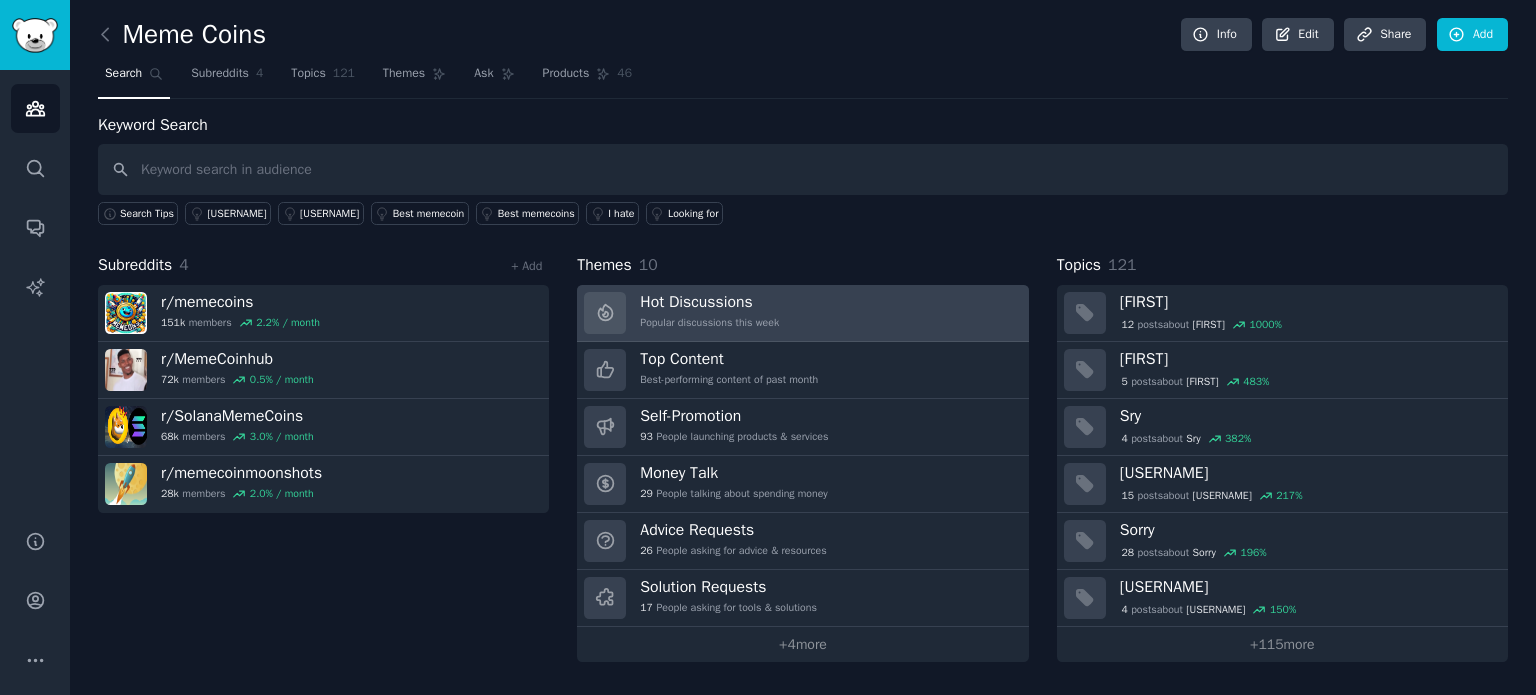 click on "Hot Discussions" at bounding box center [709, 302] 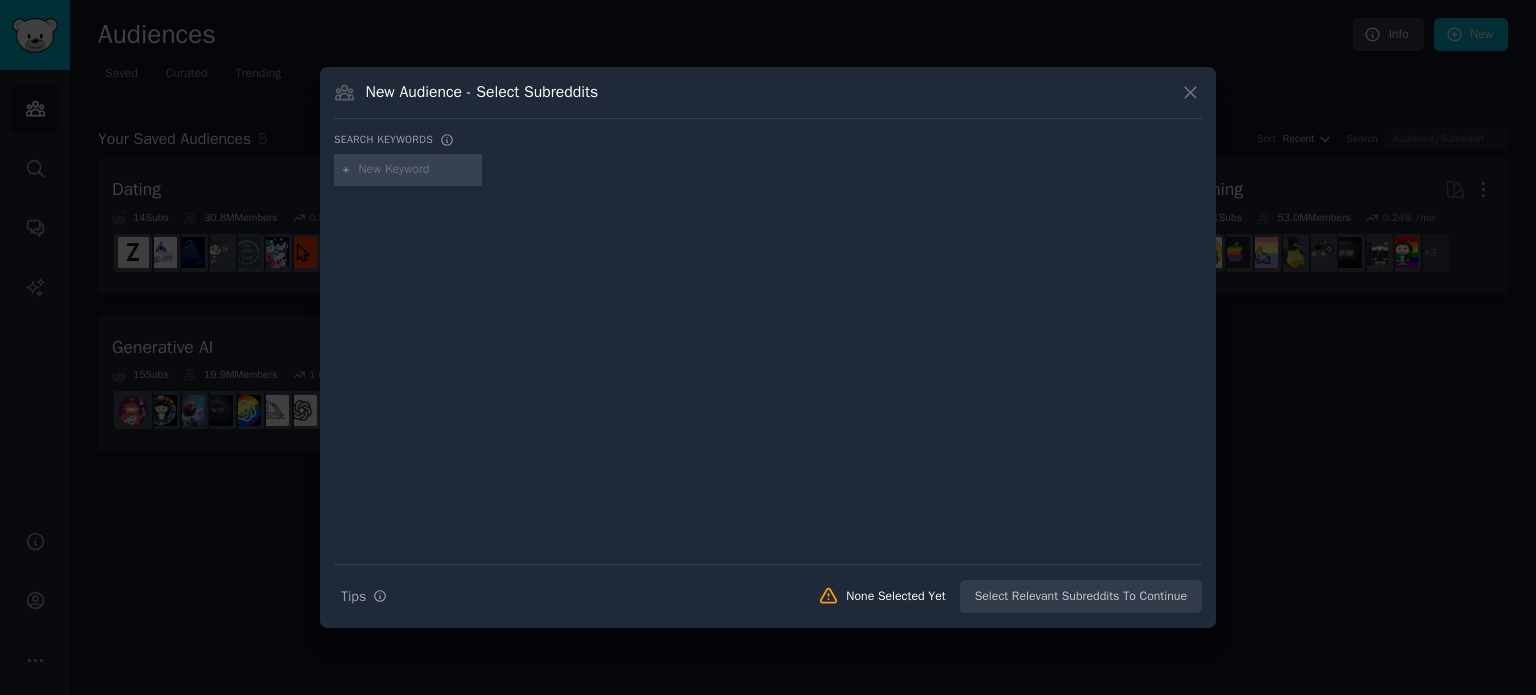 scroll, scrollTop: 0, scrollLeft: 0, axis: both 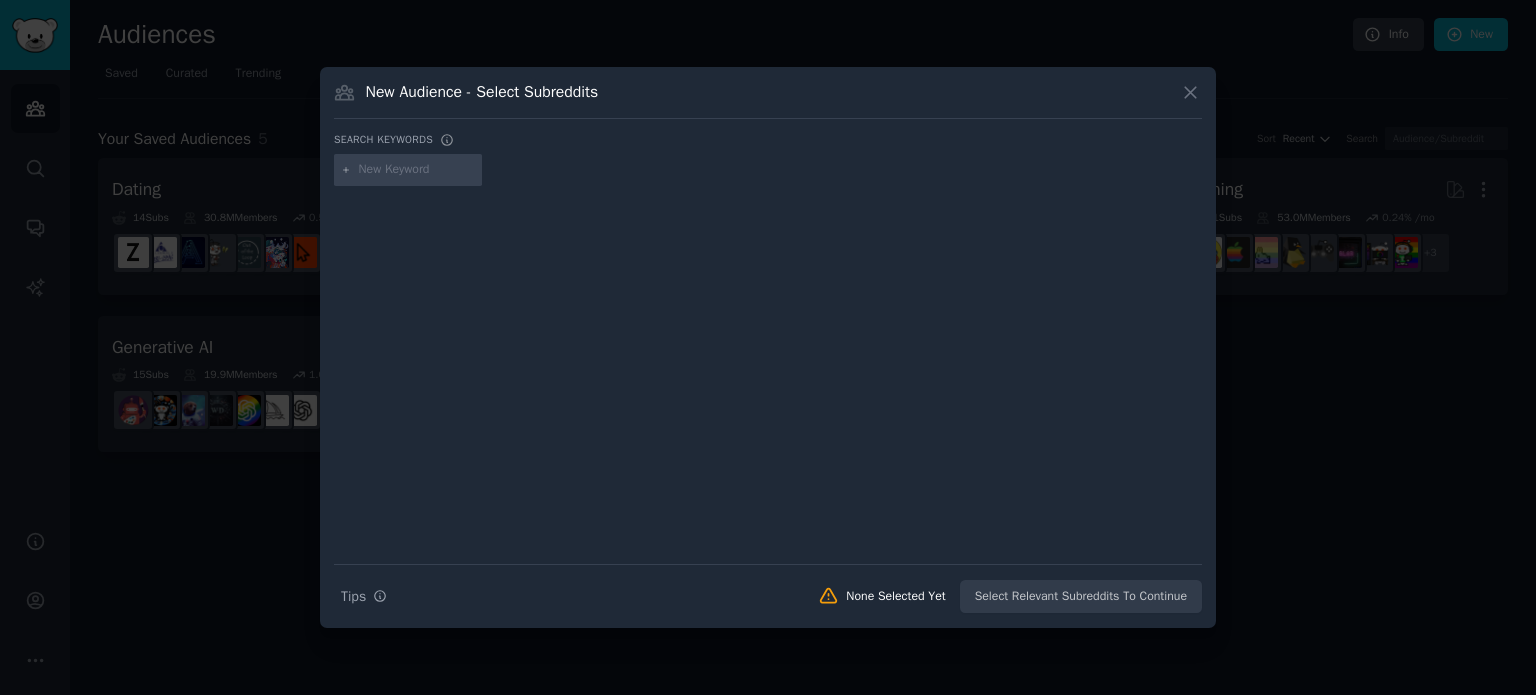 click 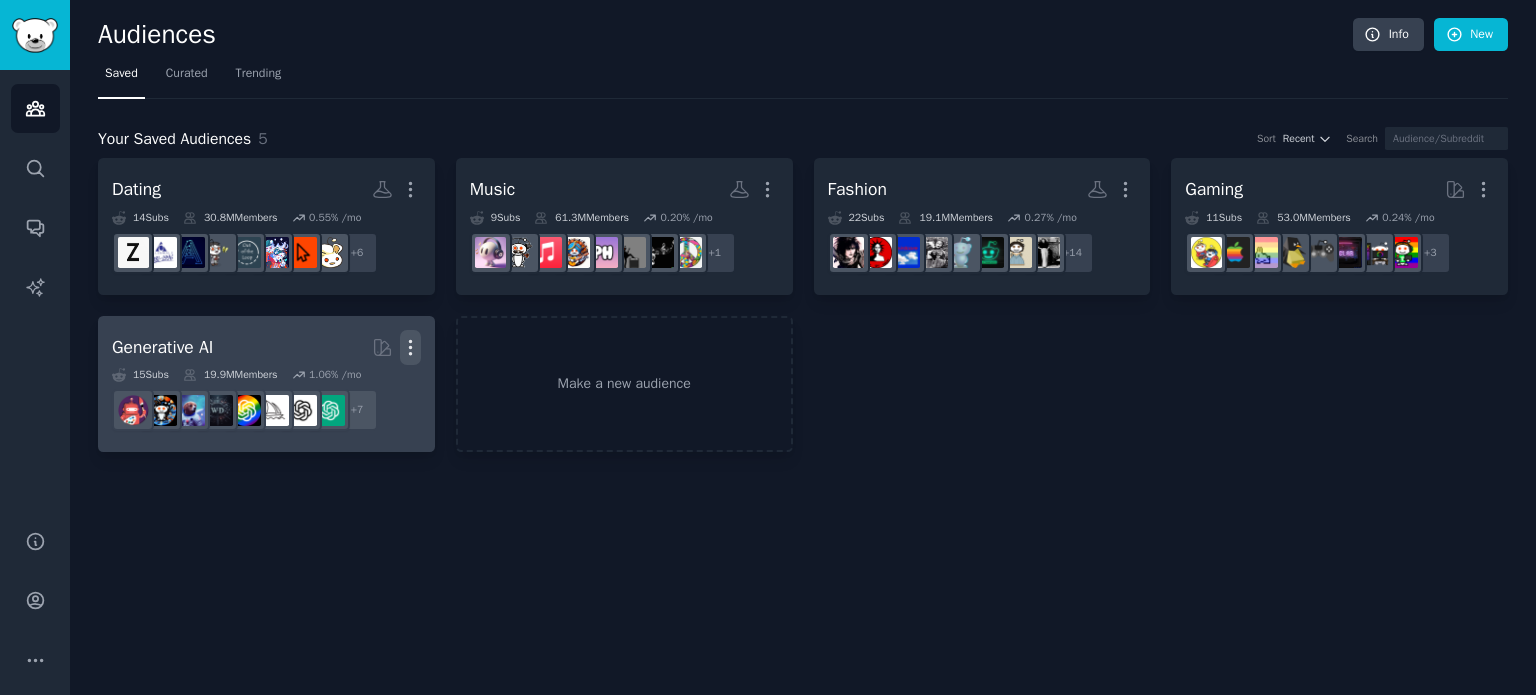 click 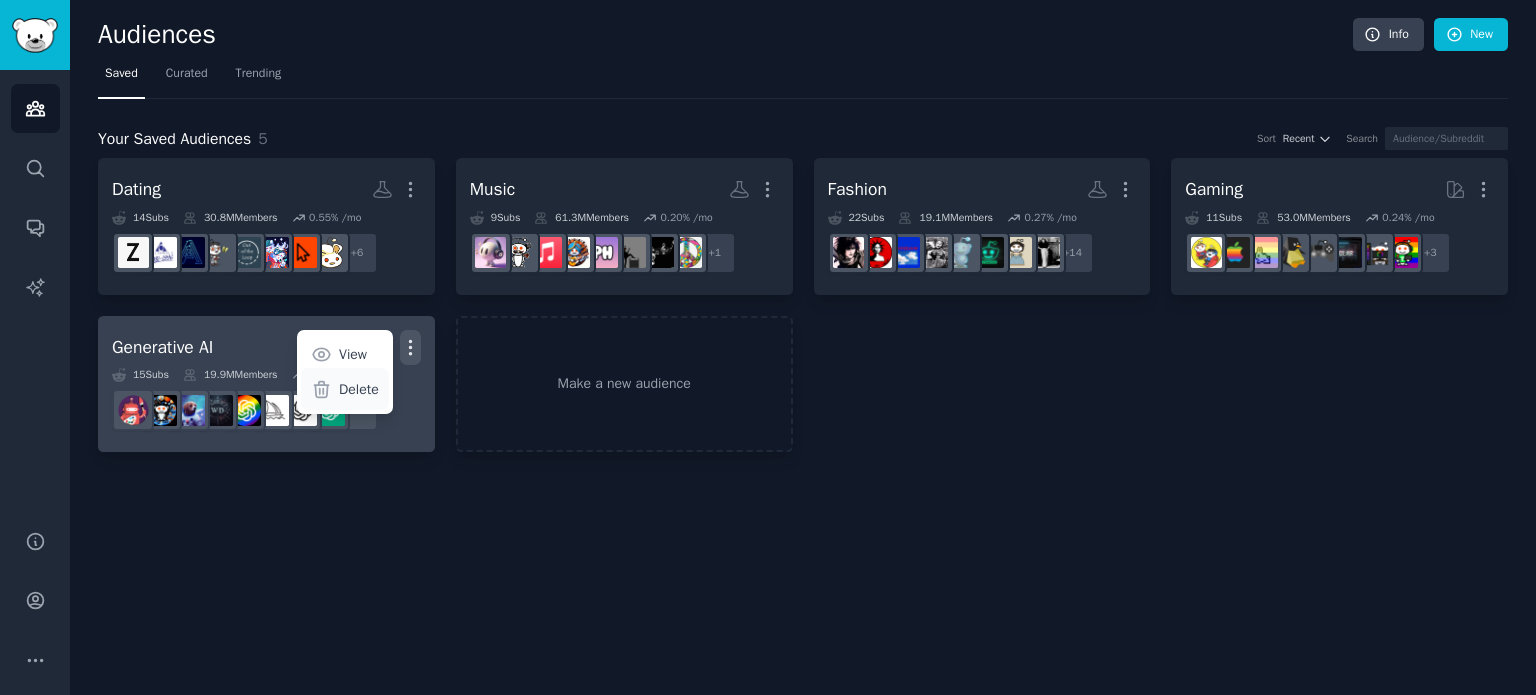 click on "Delete" at bounding box center [359, 389] 